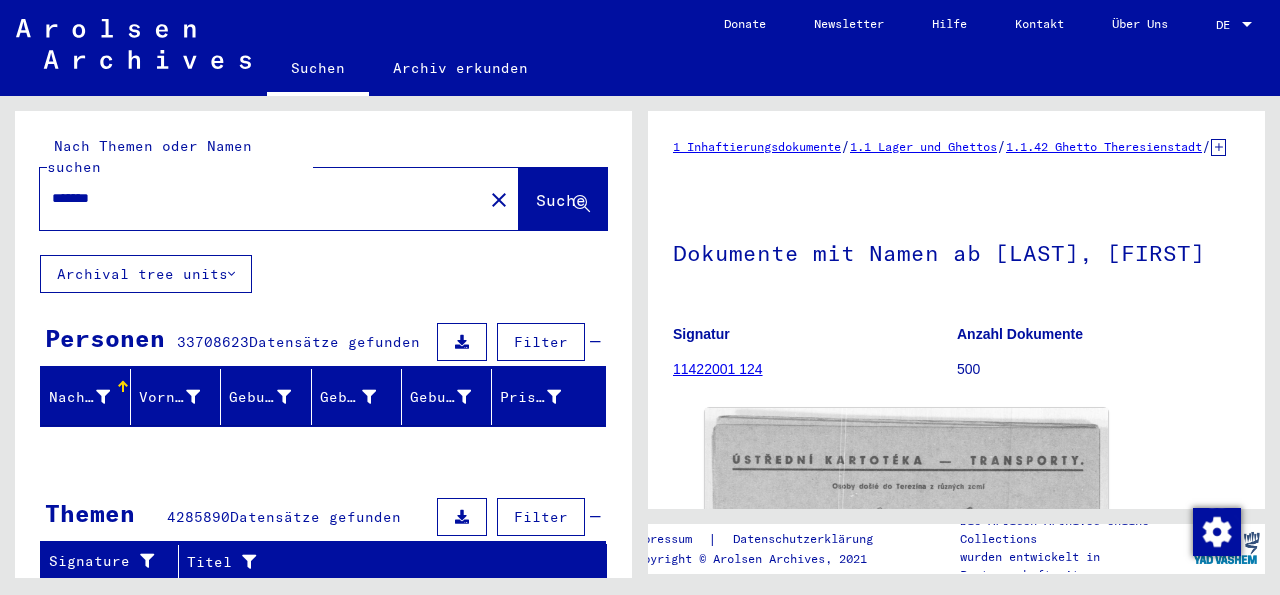scroll, scrollTop: 0, scrollLeft: 0, axis: both 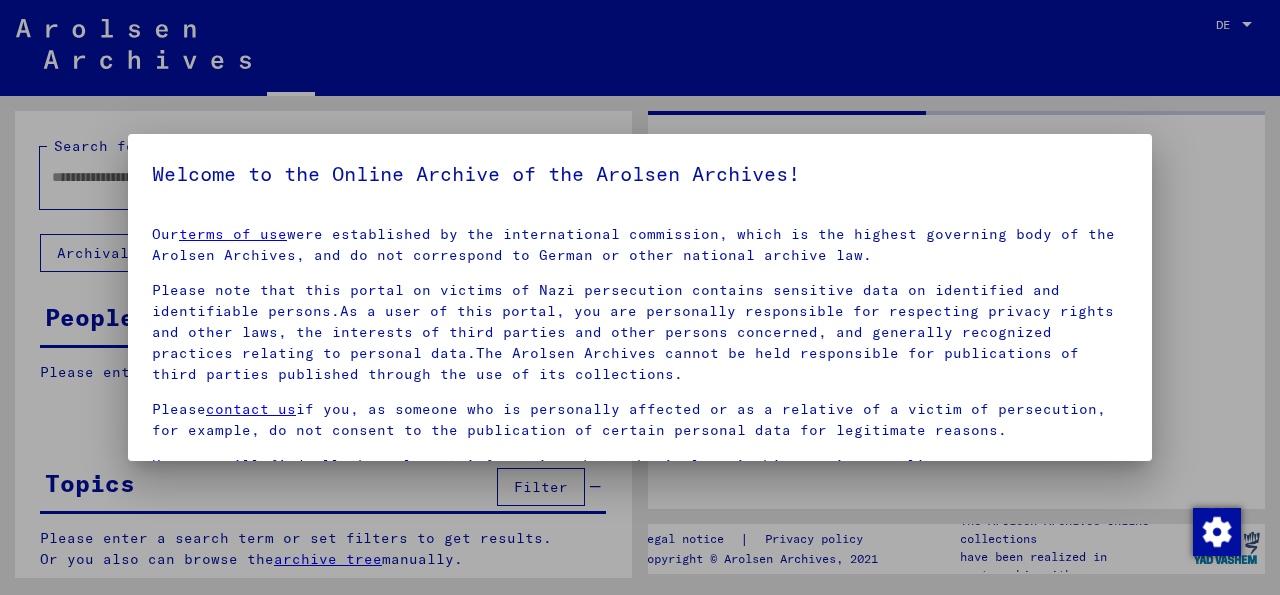 type on "*******" 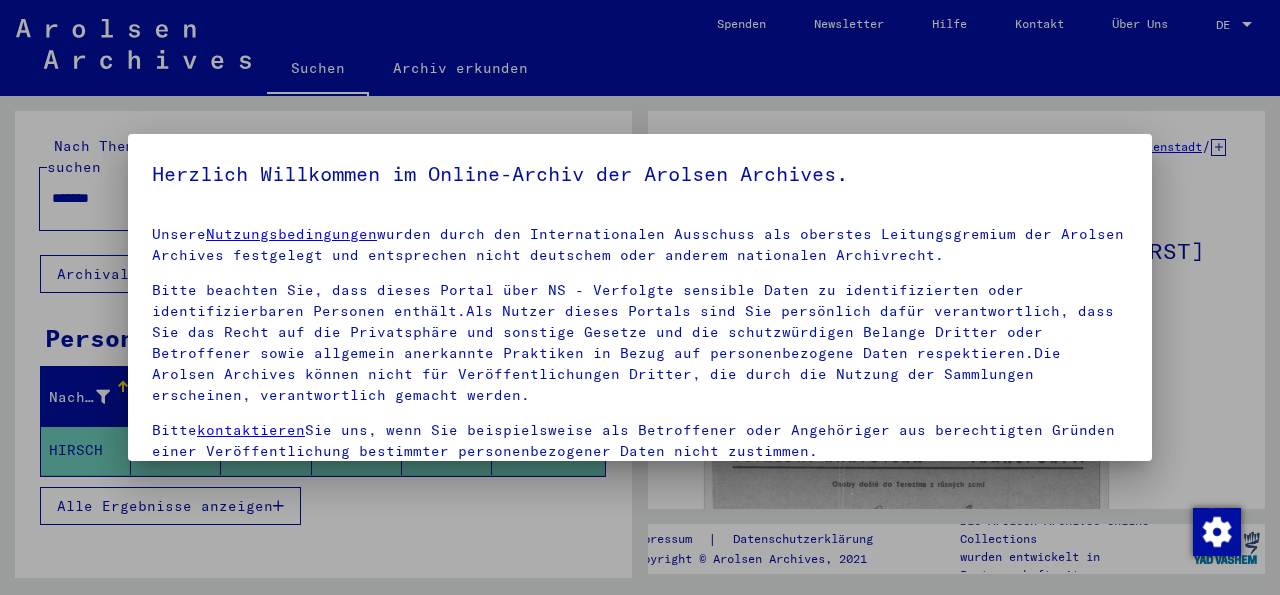scroll, scrollTop: 158, scrollLeft: 0, axis: vertical 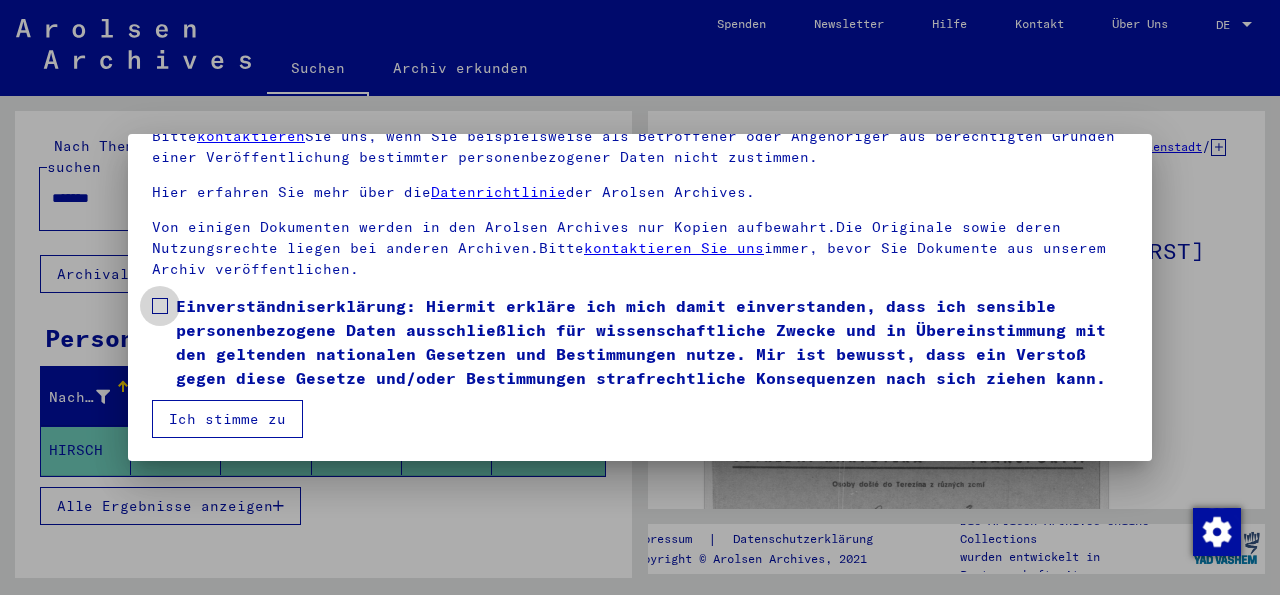 click at bounding box center [160, 306] 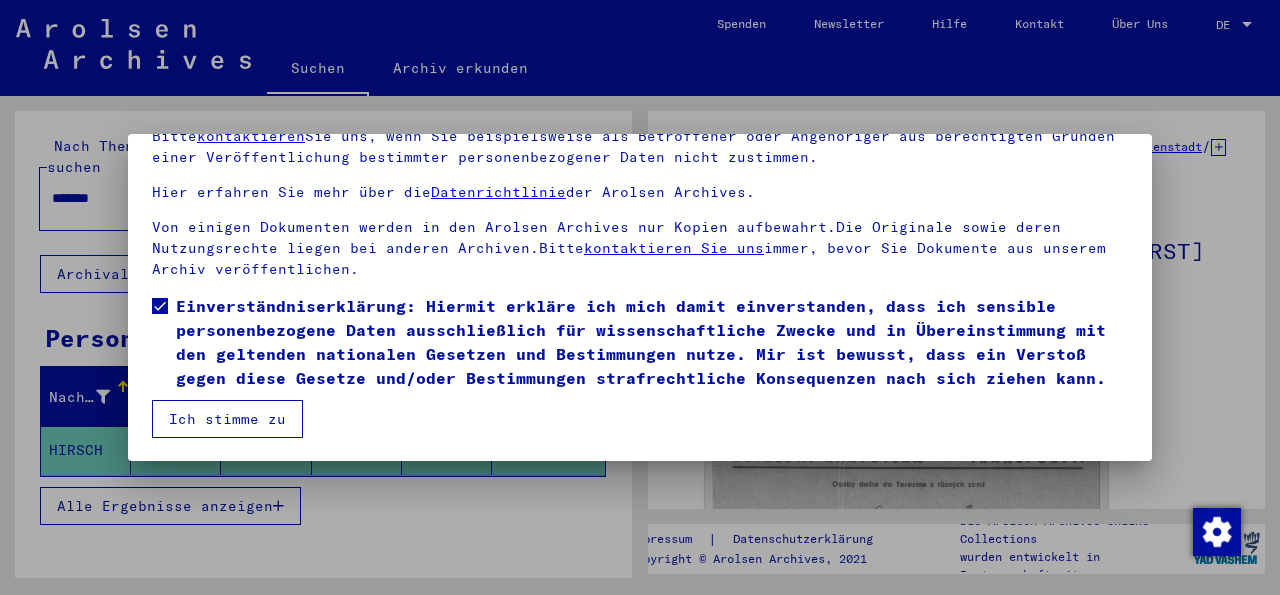 click on "Ich stimme zu" at bounding box center (227, 419) 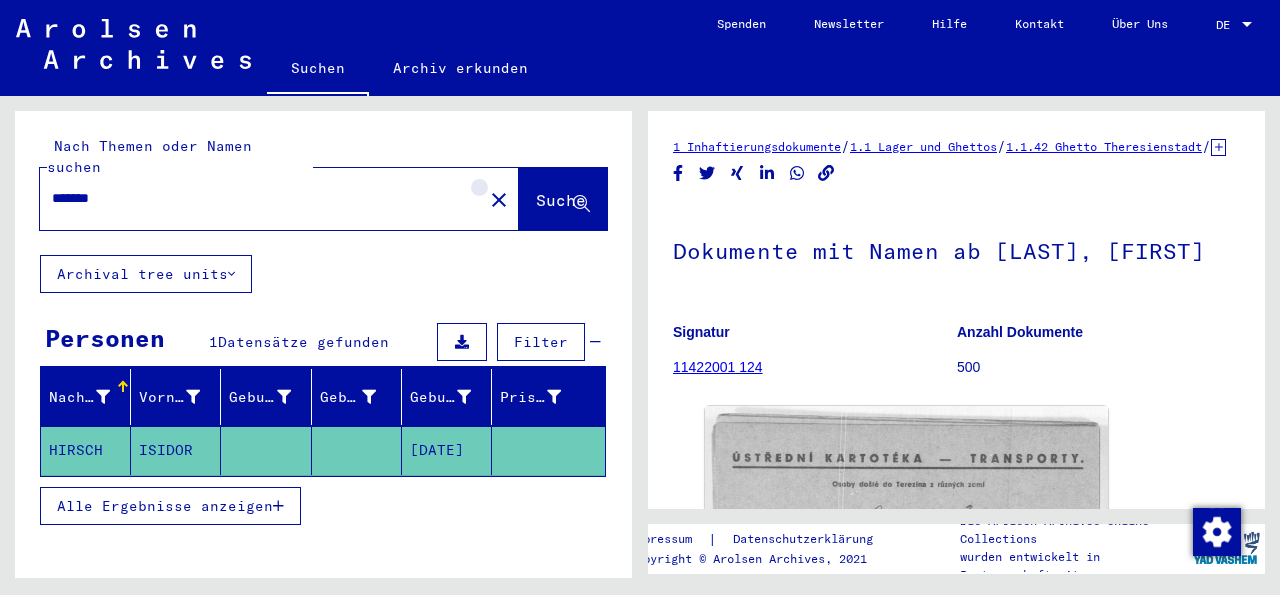 click on "close" 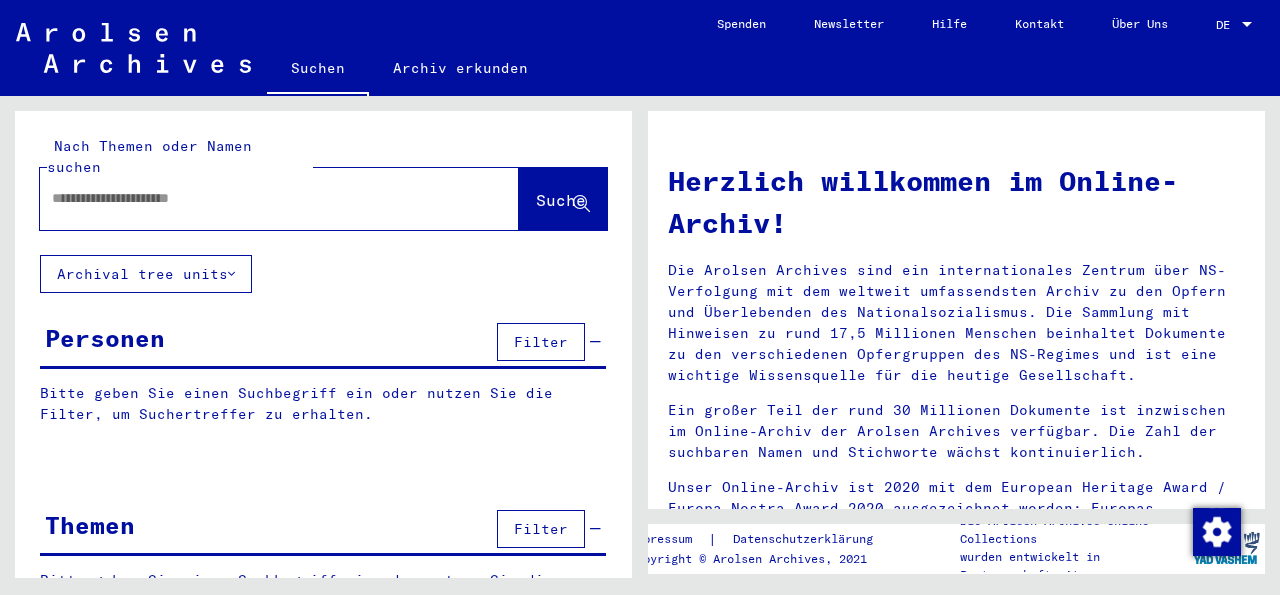 click at bounding box center (255, 198) 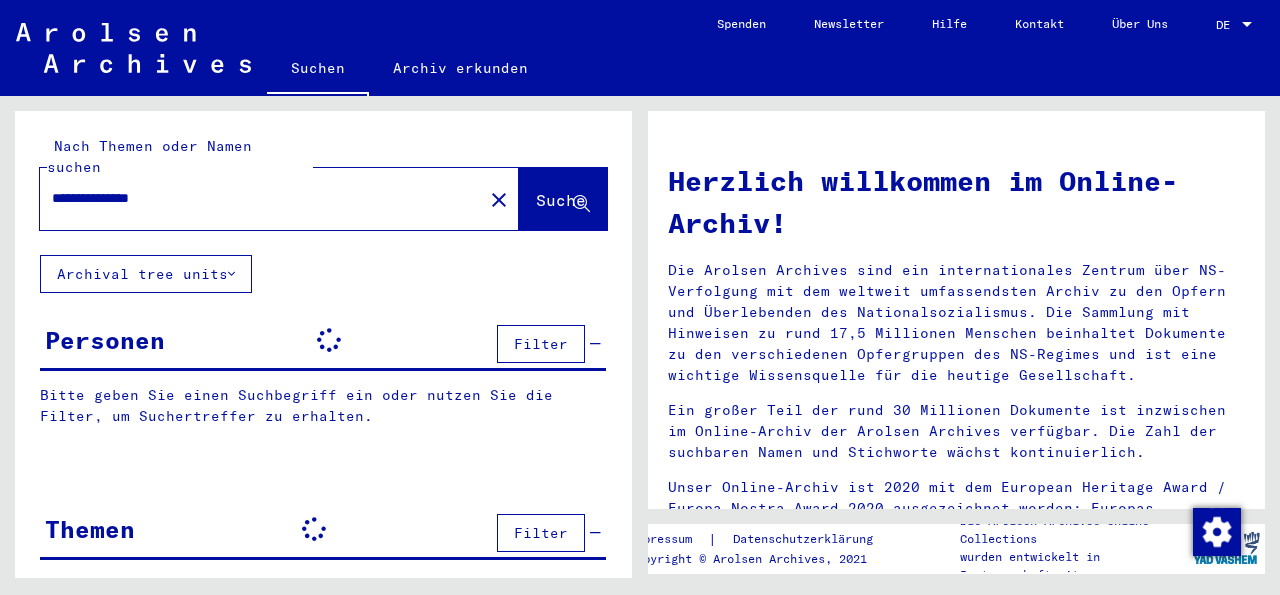 type on "**********" 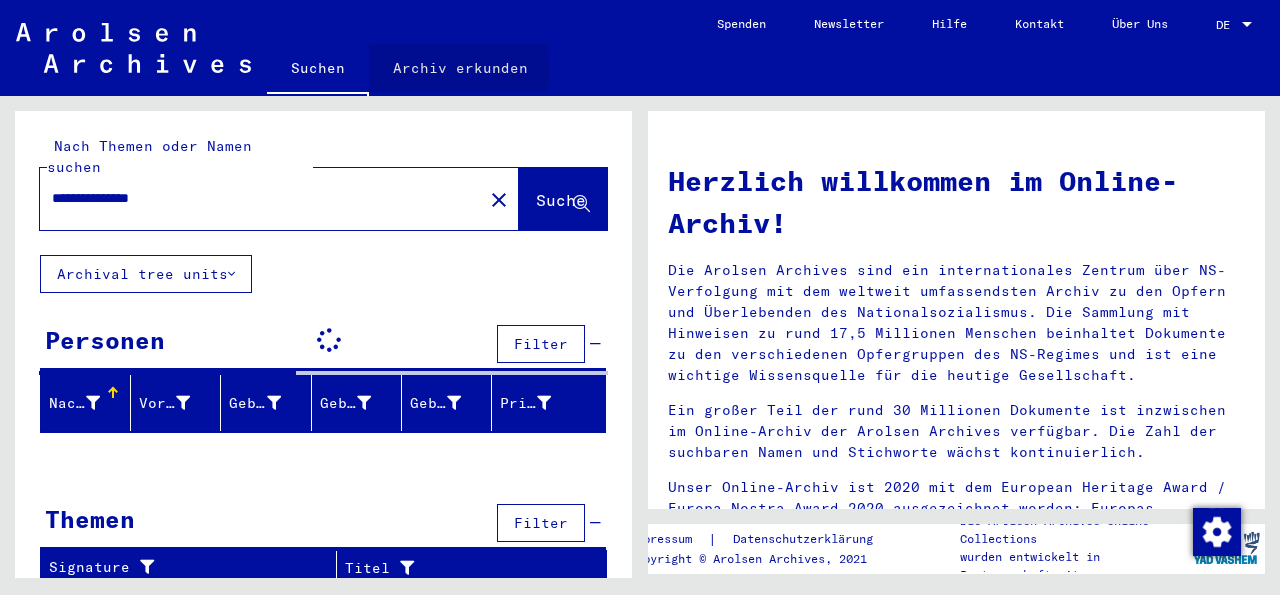 click on "Archiv erkunden" 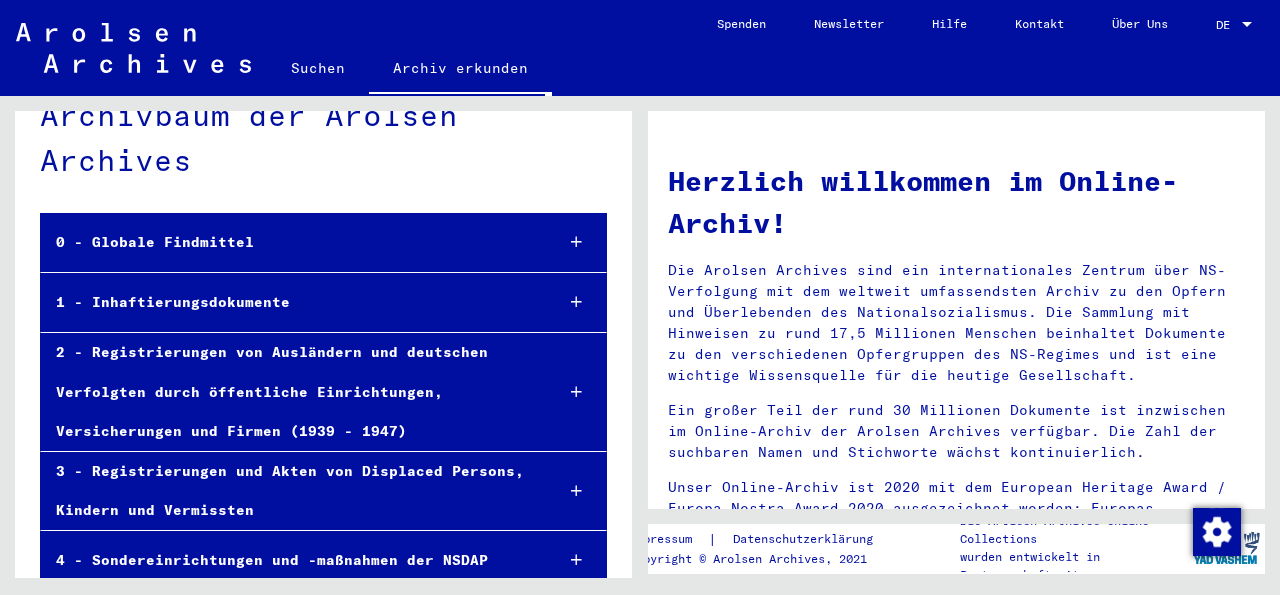 scroll, scrollTop: 58, scrollLeft: 0, axis: vertical 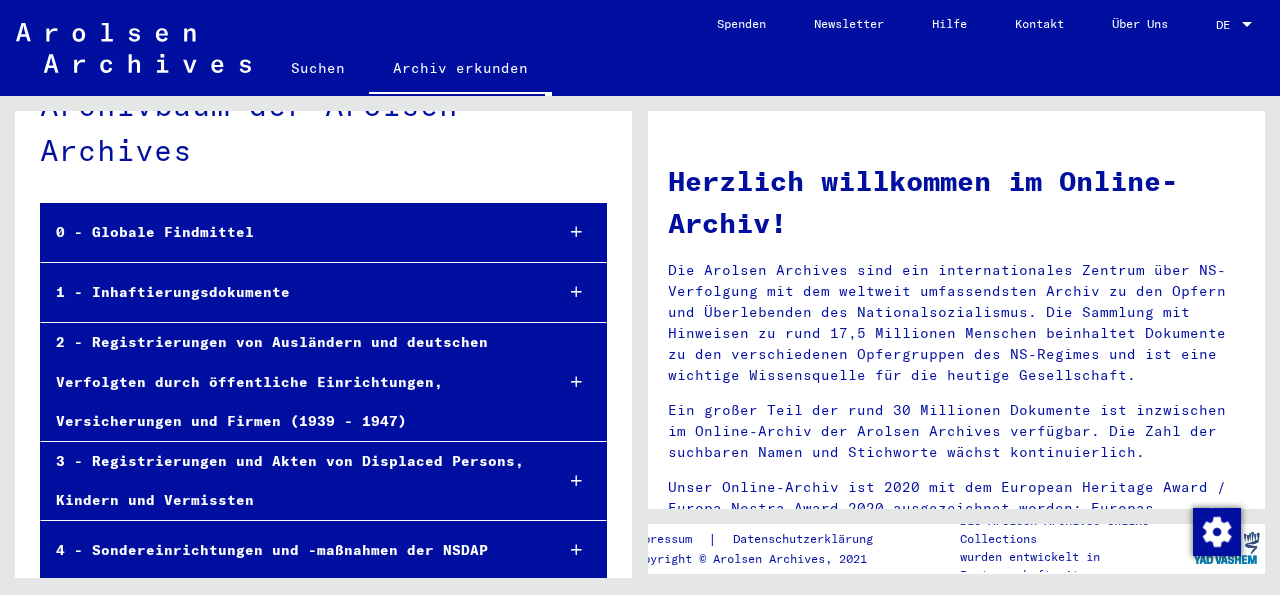 click on "1 - Inhaftierungsdokumente" at bounding box center (289, 292) 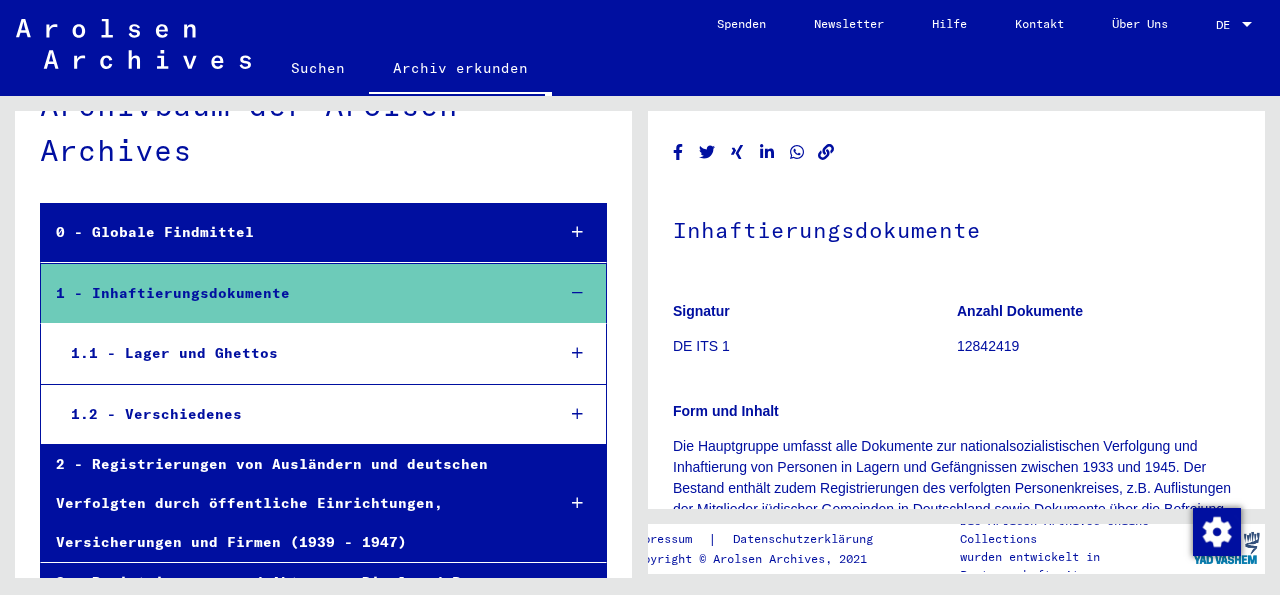 click on "1.2 - Verschiedenes" at bounding box center (297, 414) 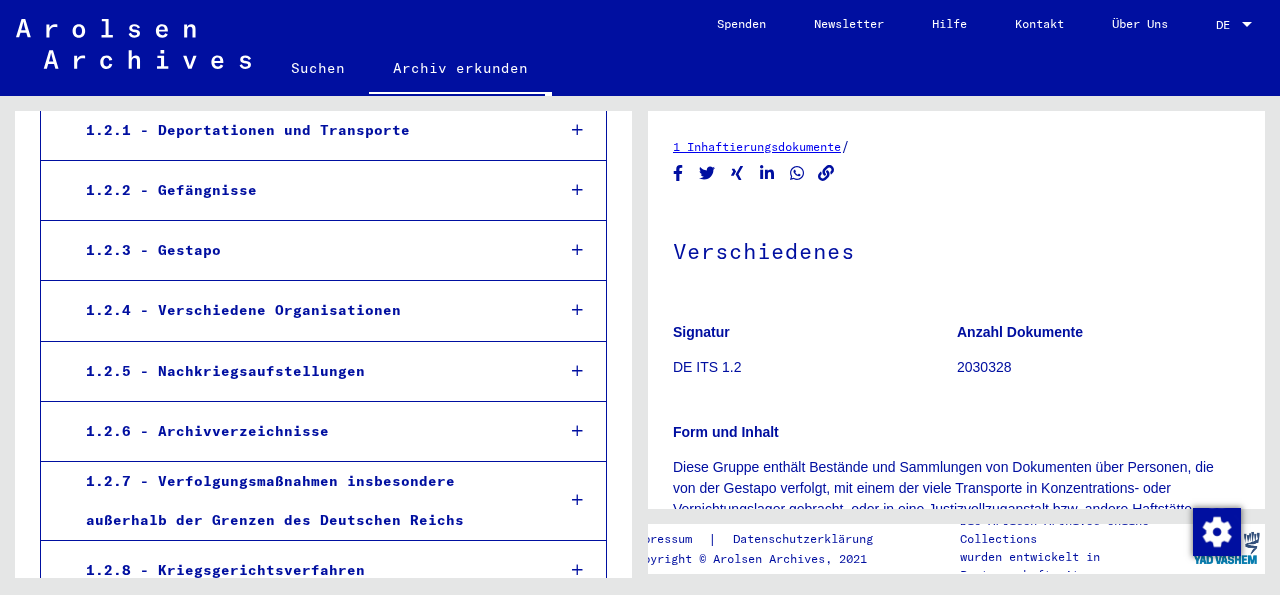 click on "1.2.5 - Nachkriegsaufstellungen" at bounding box center (305, 371) 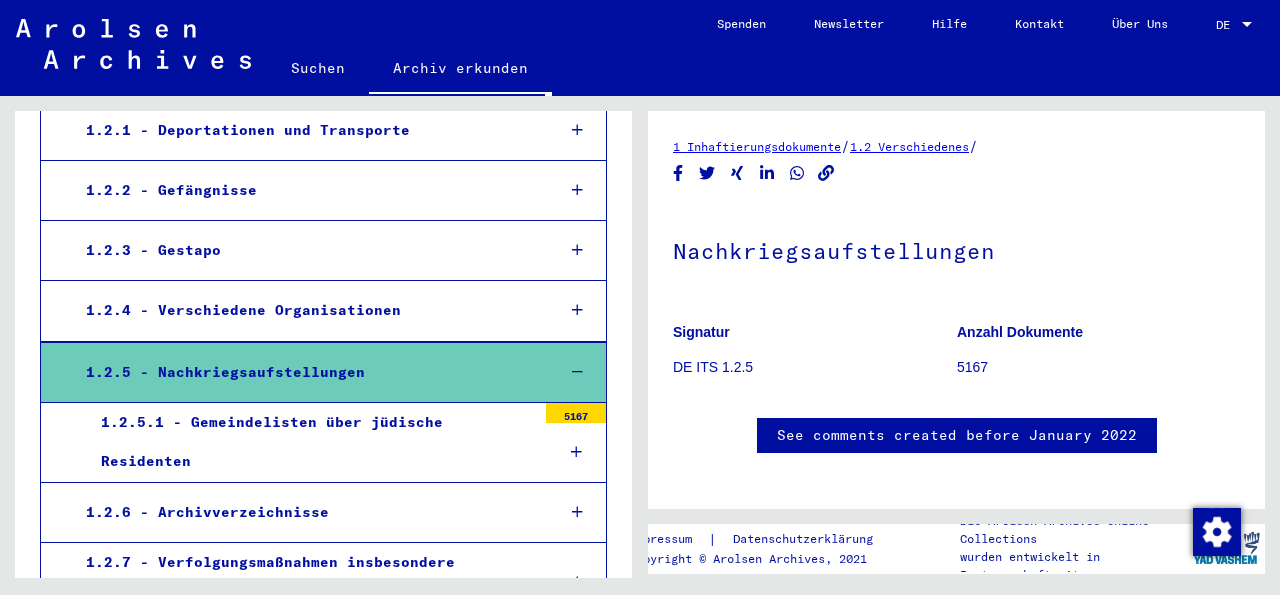 click on "1.2.5.1 - Gemeindelisten über jüdische Residenten" at bounding box center (311, 442) 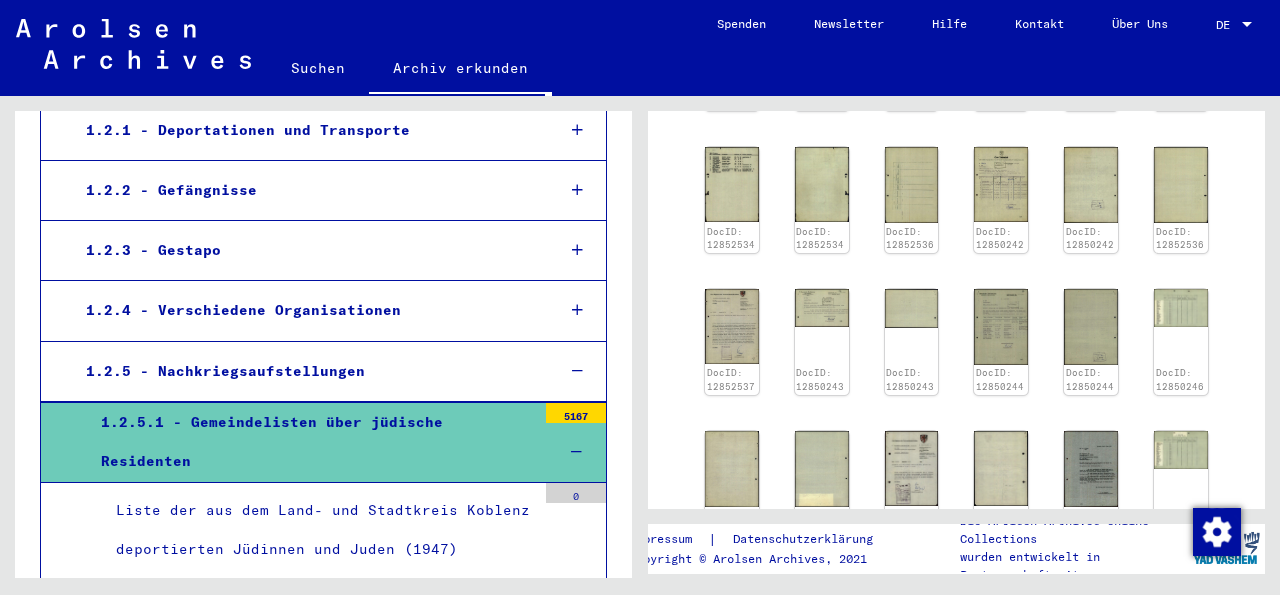 scroll, scrollTop: 458, scrollLeft: 0, axis: vertical 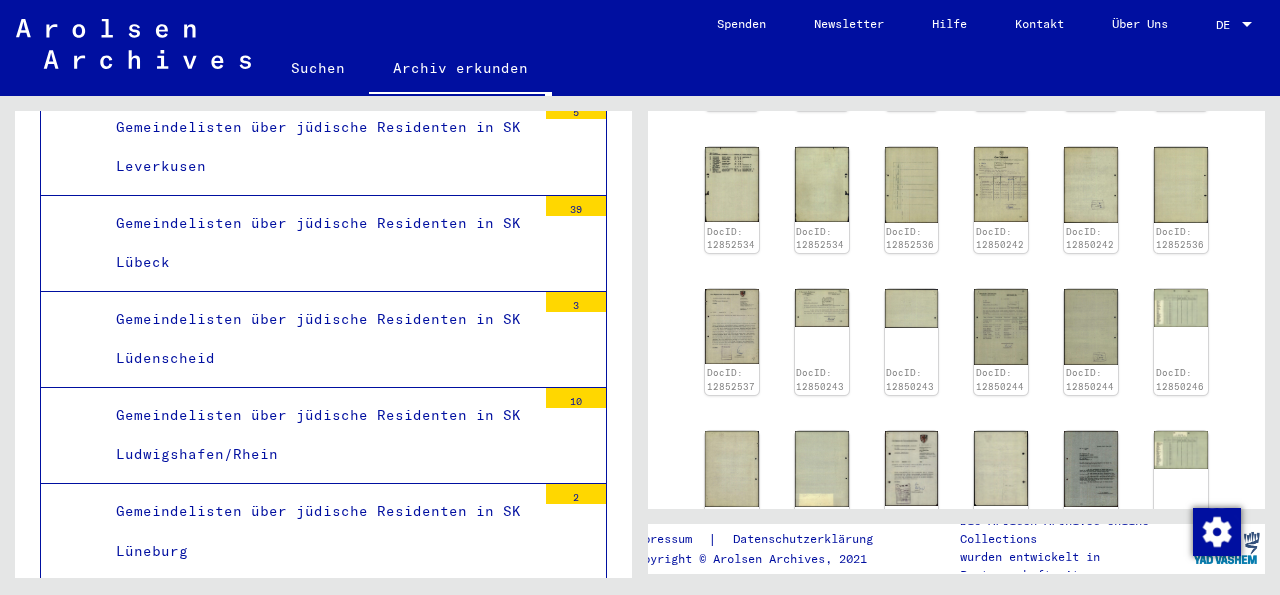 click on "Gemeindelisten über jüdische Residenten in SK Viersen 19" at bounding box center (323, 3706) 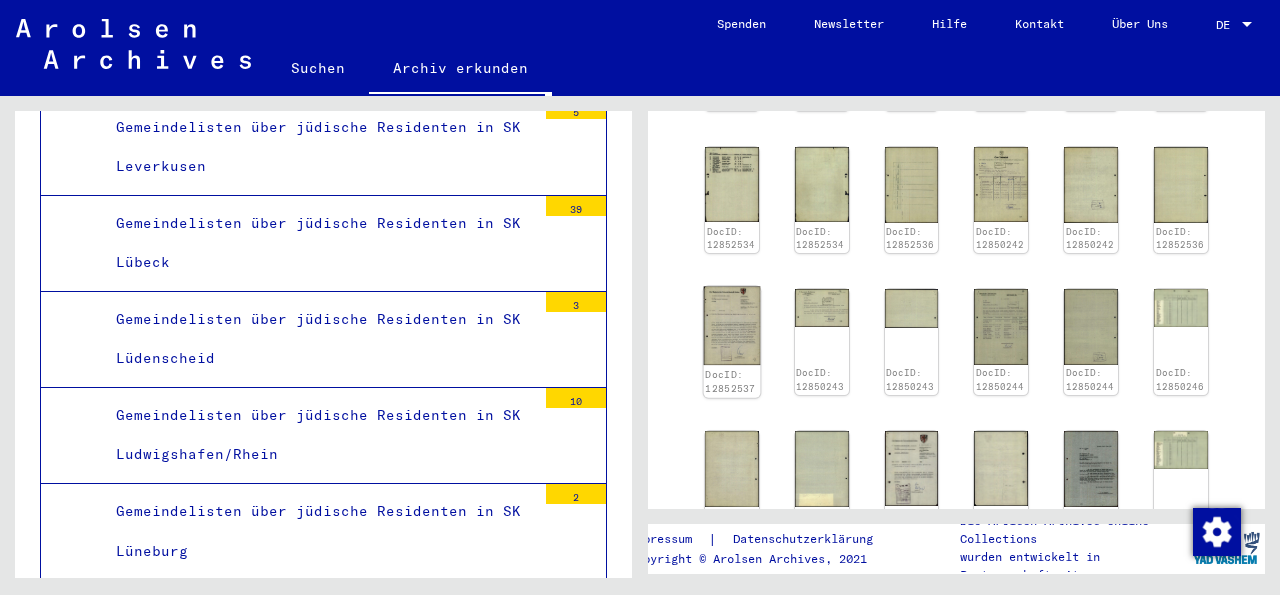scroll, scrollTop: 404, scrollLeft: 0, axis: vertical 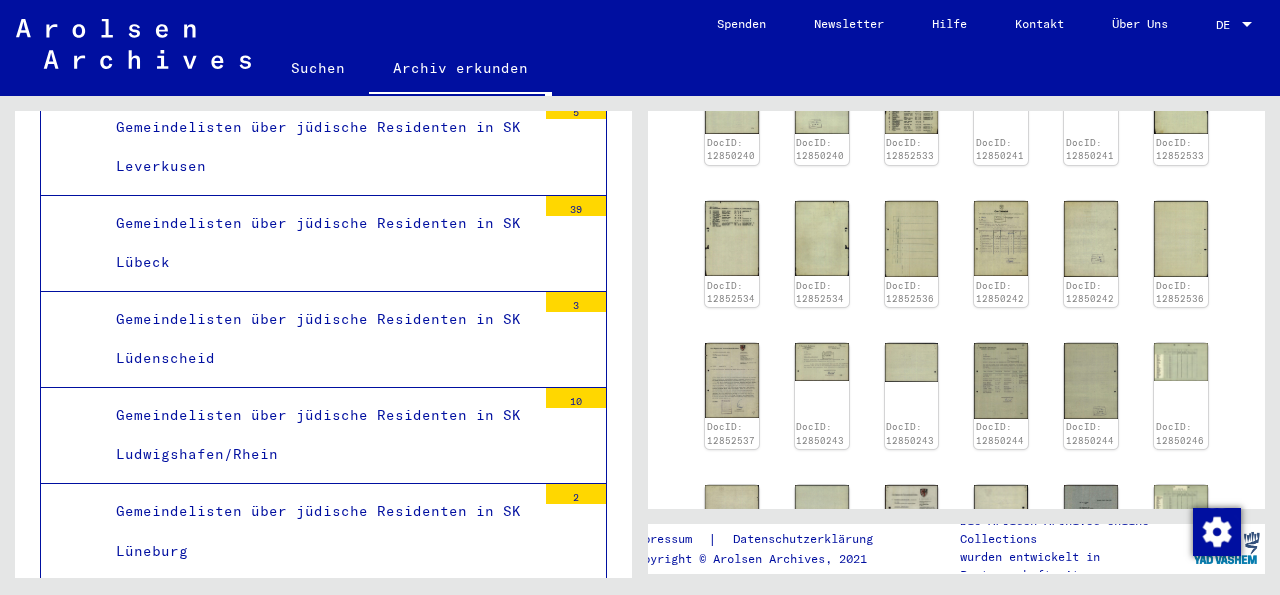 click on "Gemeindelisten über jüdische Residenten in SK Viersen" at bounding box center [318, 3707] 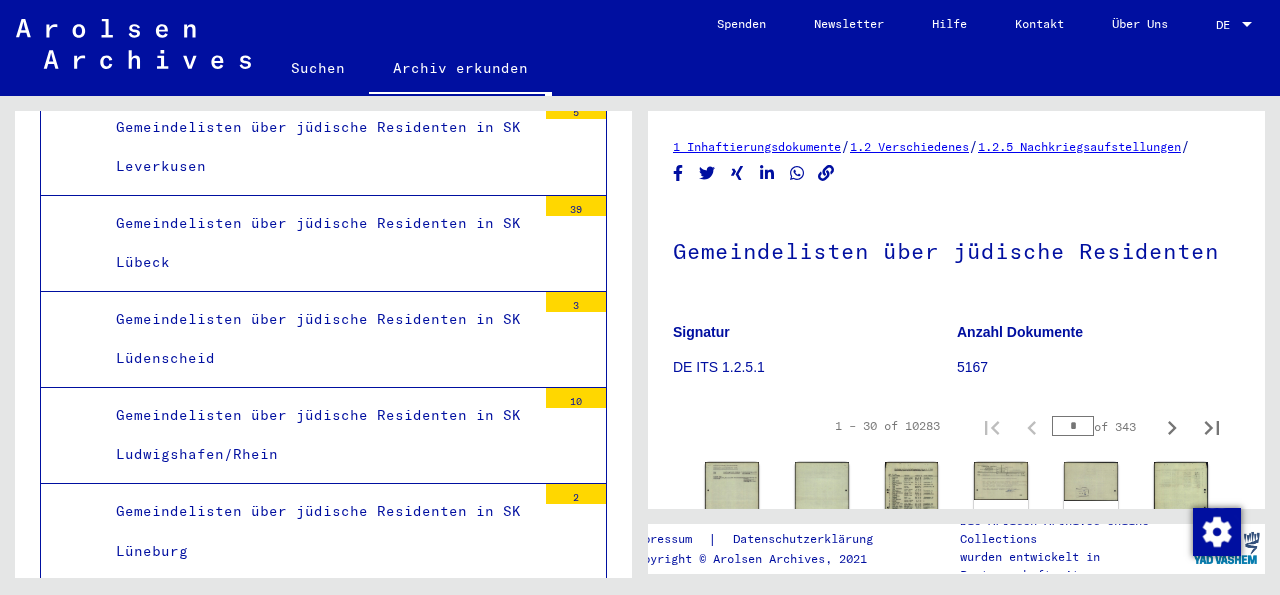 click on "Gemeindelisten über jüdische Residenten in SK Viersen" at bounding box center [318, 3707] 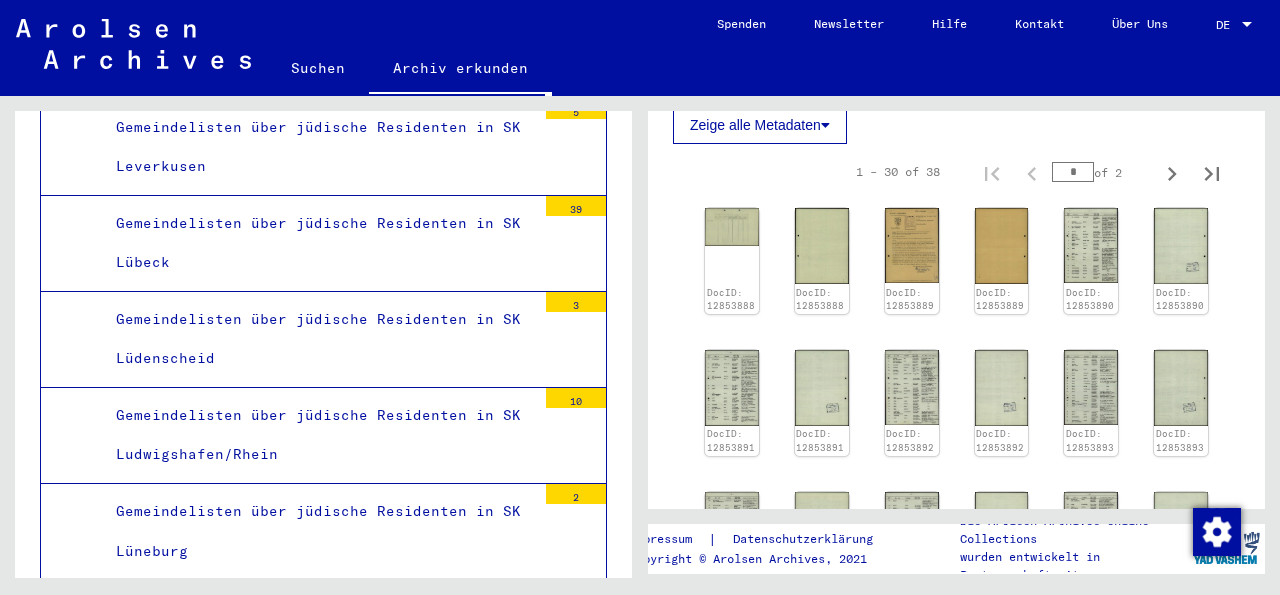 scroll, scrollTop: 398, scrollLeft: 0, axis: vertical 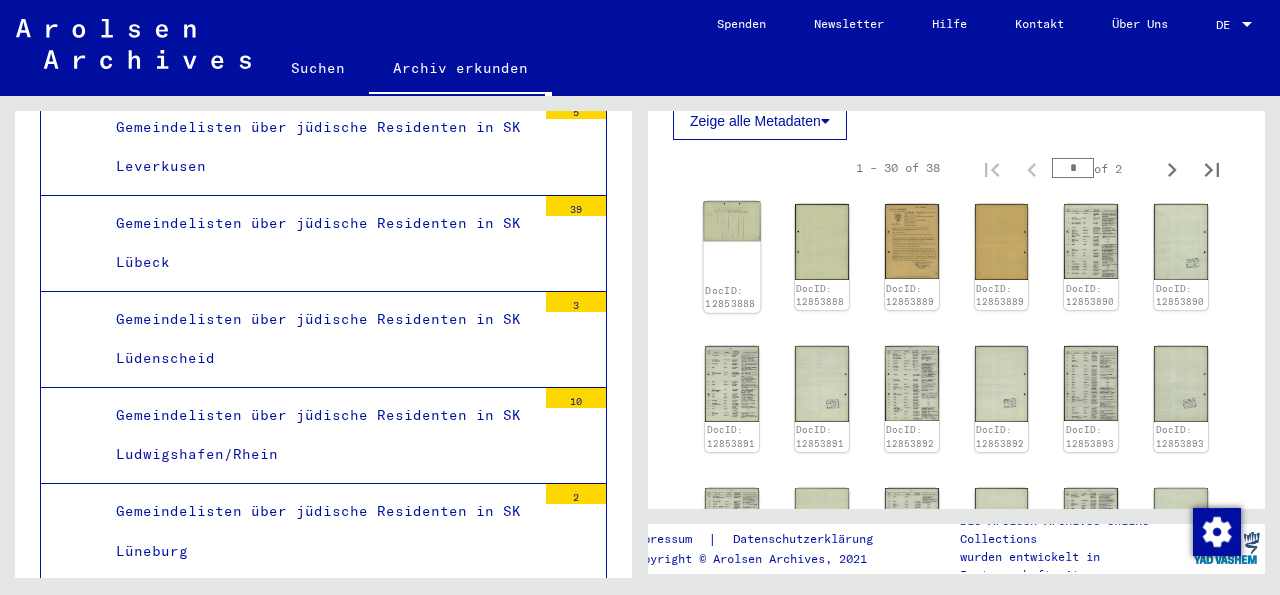 click 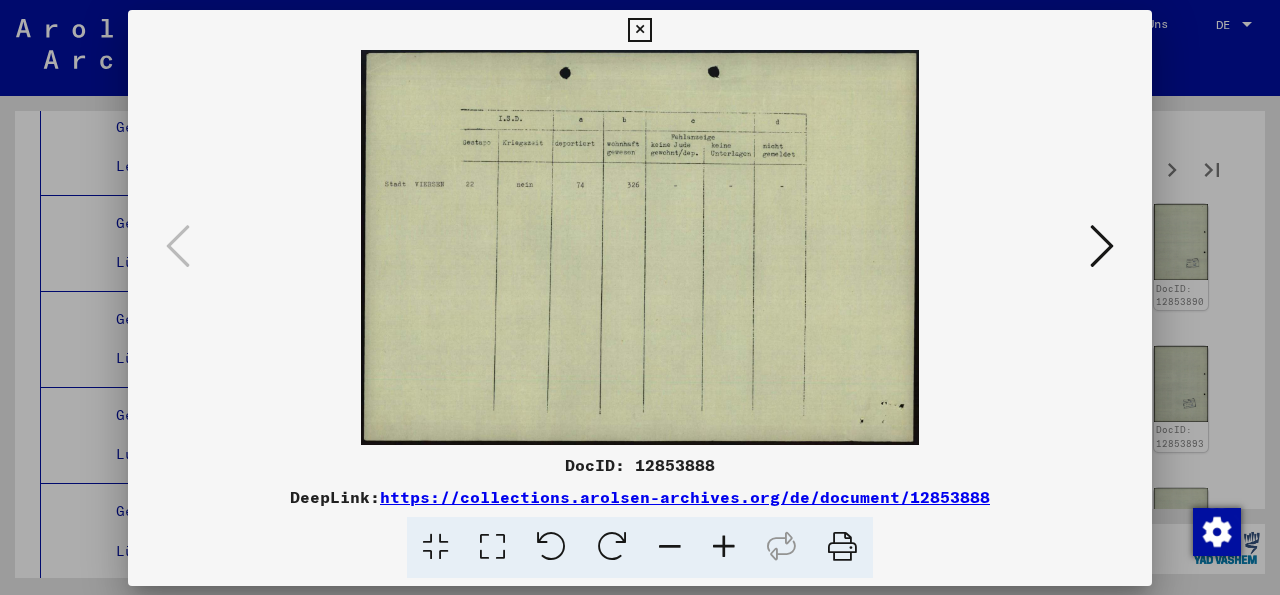 click at bounding box center (640, 247) 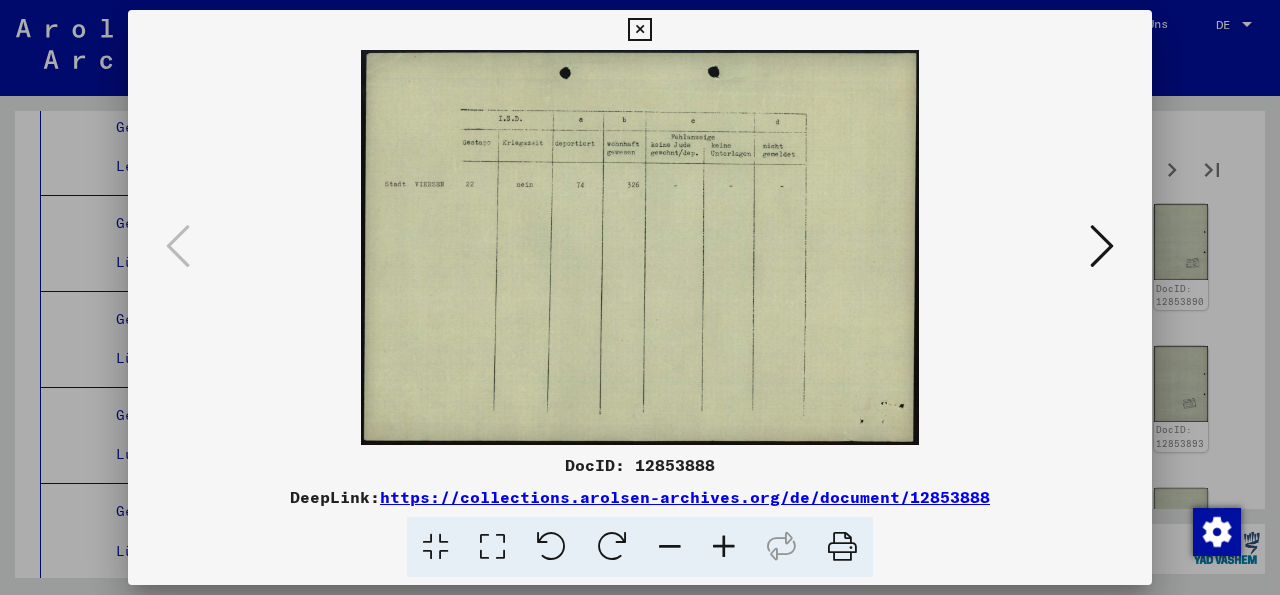 click at bounding box center [1102, 246] 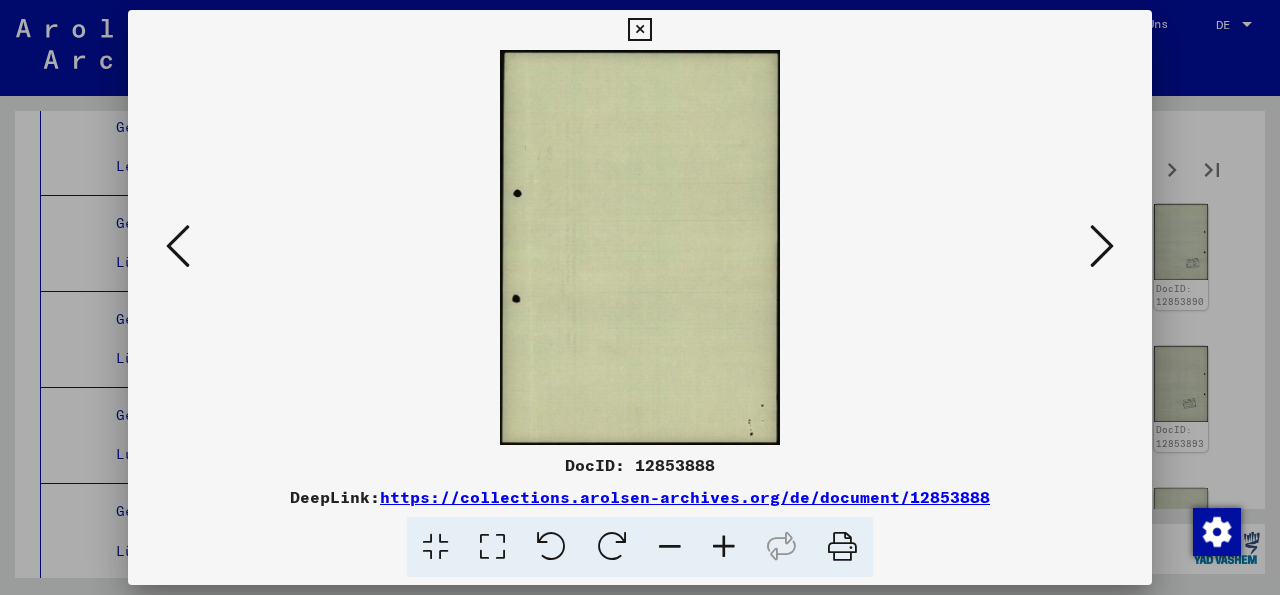 click at bounding box center (1102, 246) 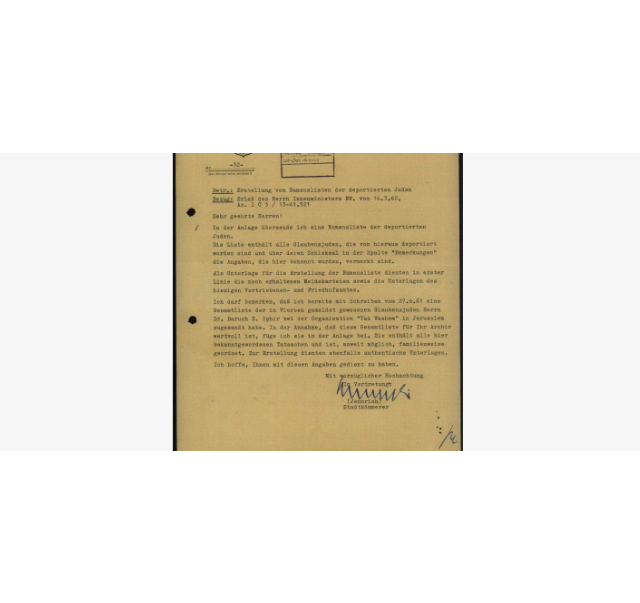 scroll, scrollTop: 398, scrollLeft: 0, axis: vertical 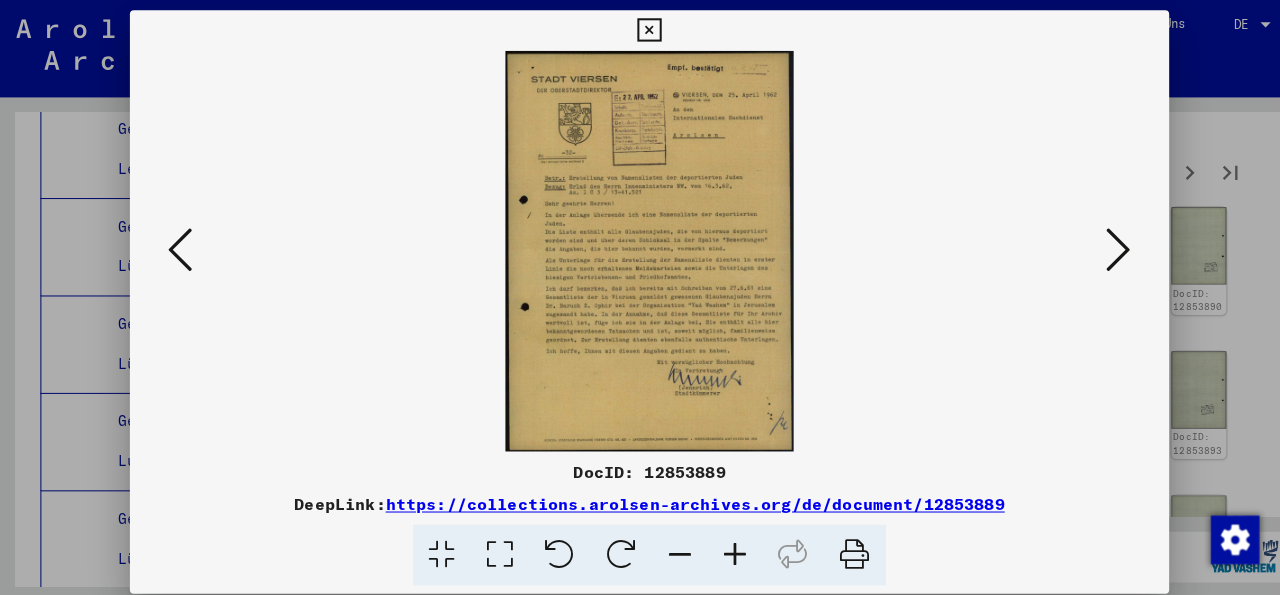 click at bounding box center (1102, 246) 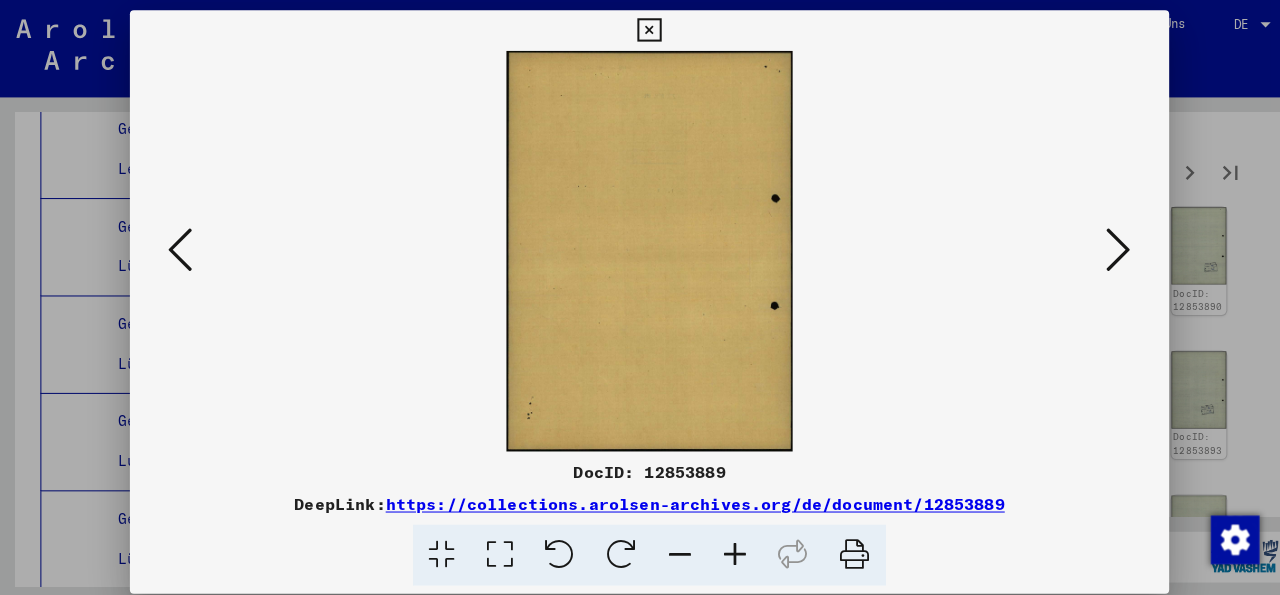 click at bounding box center (1102, 246) 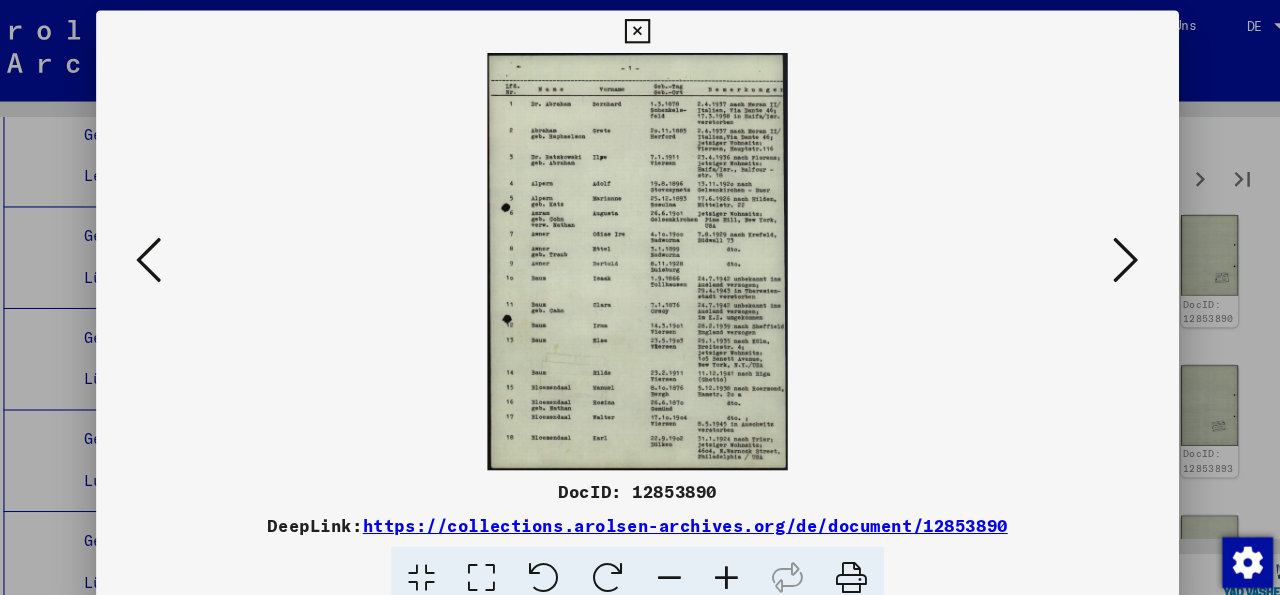 click at bounding box center [640, 247] 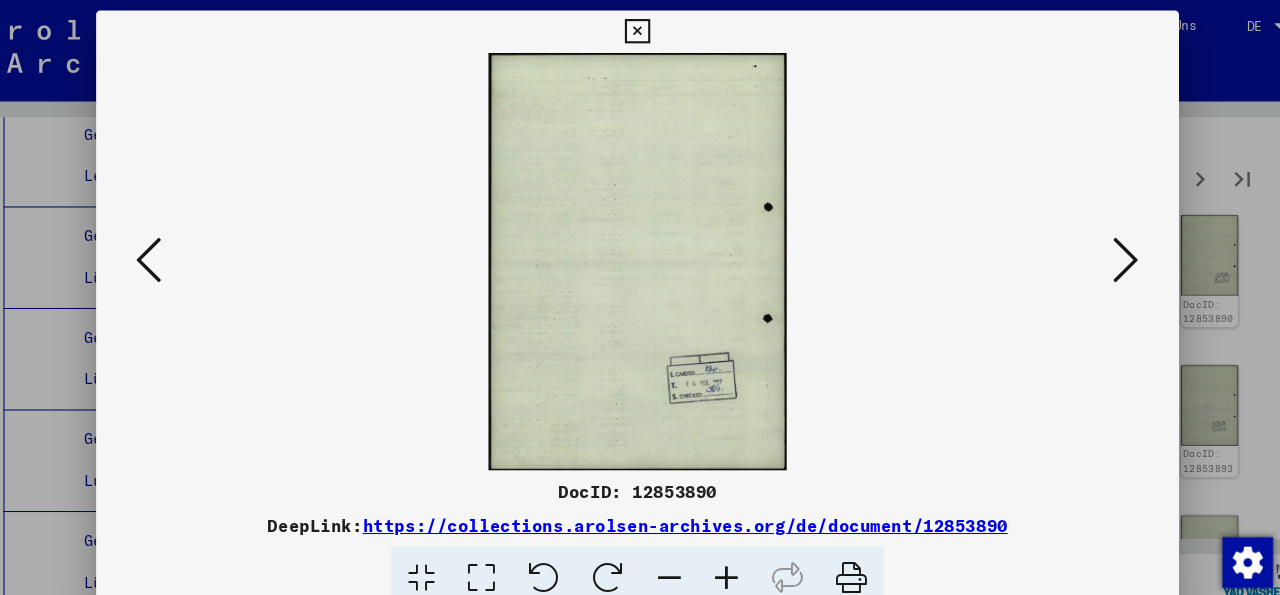 click at bounding box center [1102, 246] 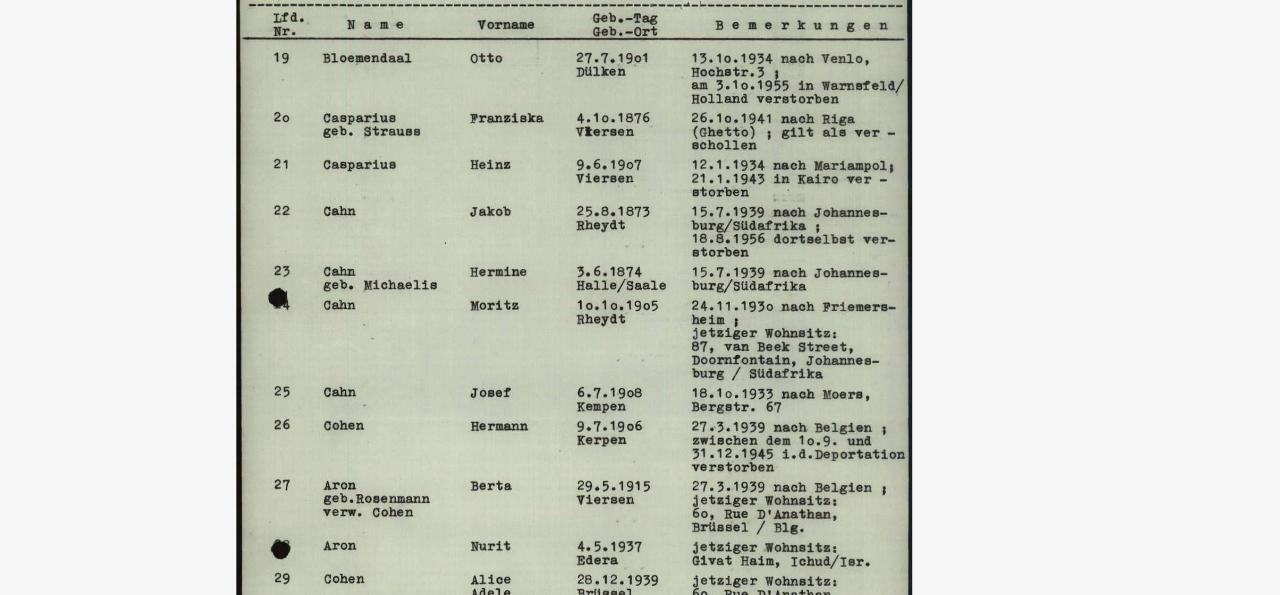 type 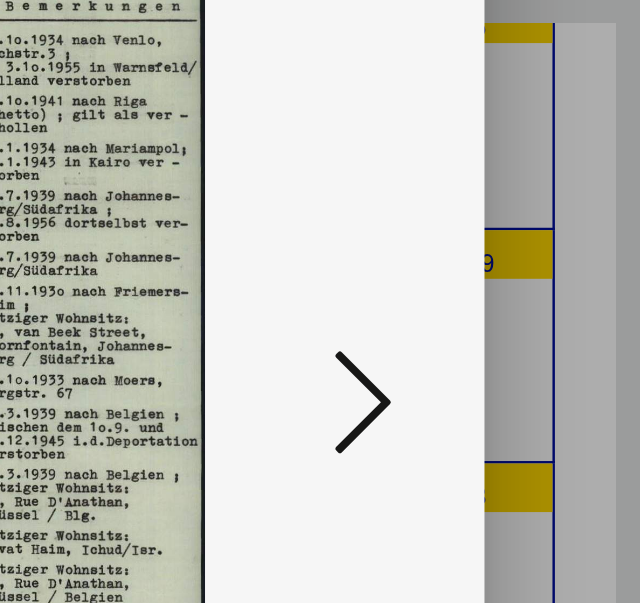scroll, scrollTop: 28060, scrollLeft: 0, axis: vertical 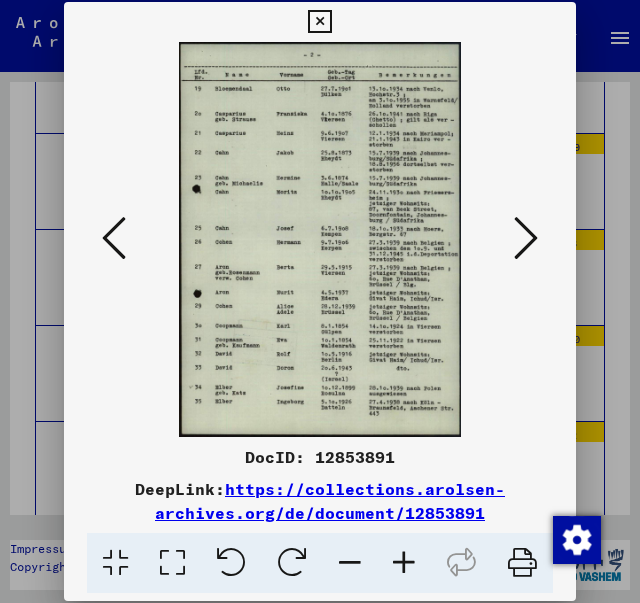 click at bounding box center (319, 22) 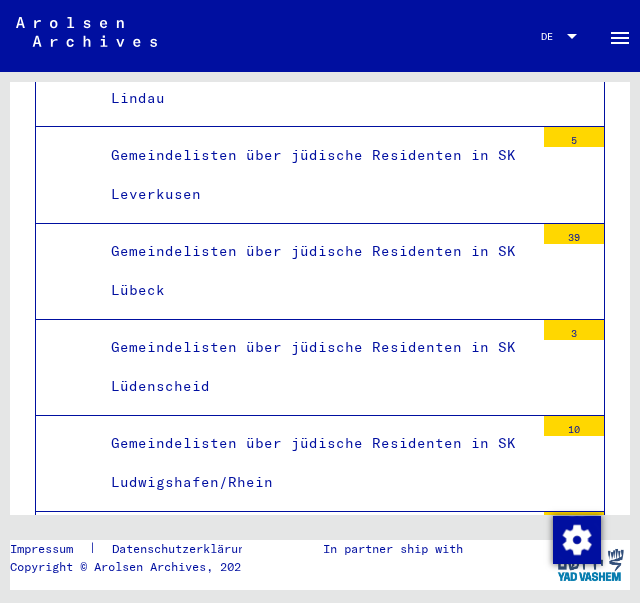 scroll, scrollTop: 28054, scrollLeft: 0, axis: vertical 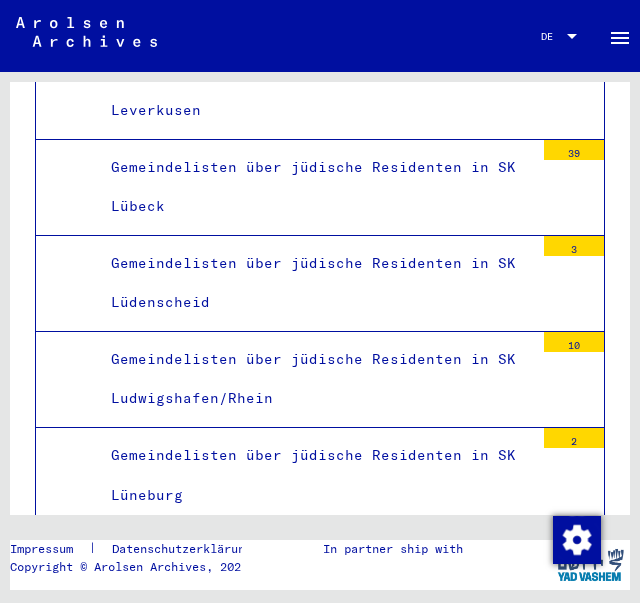 click on "Gemeindelisten über jüdische Residenten in SK Viersen" at bounding box center (315, 3651) 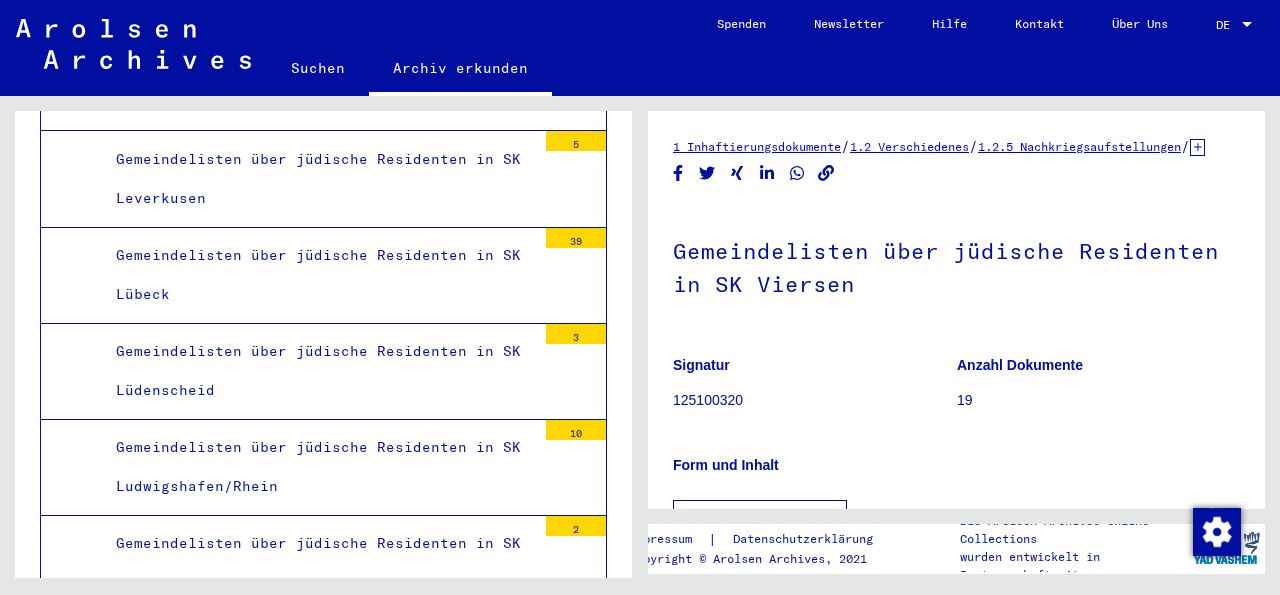 scroll, scrollTop: 27962, scrollLeft: 0, axis: vertical 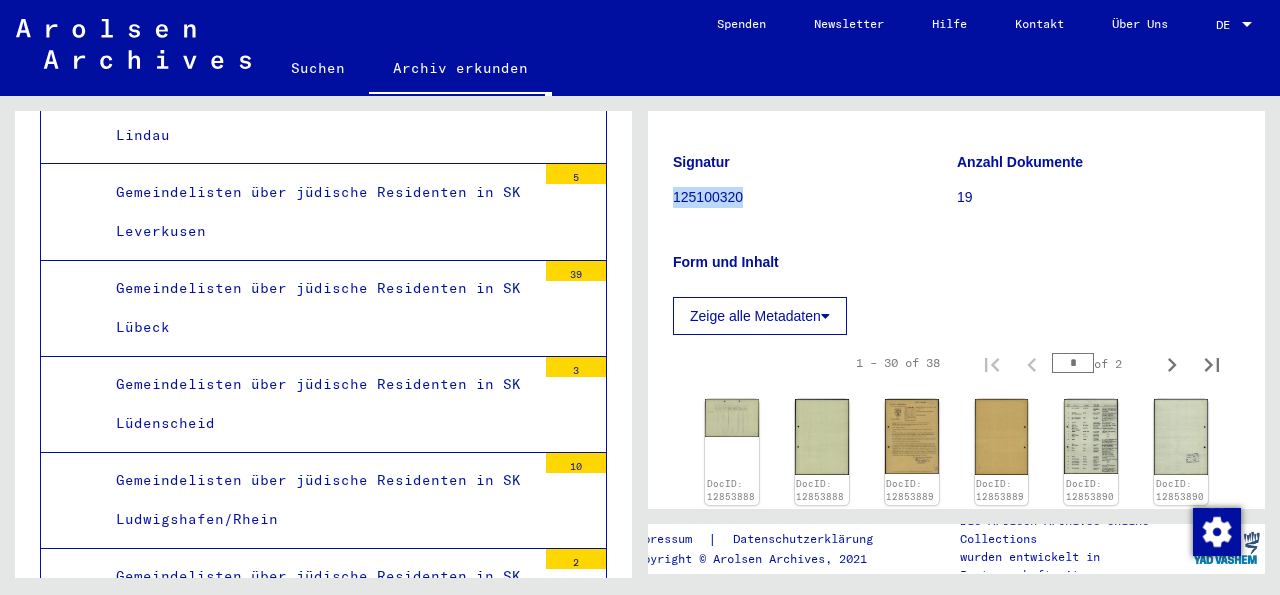 drag, startPoint x: 763, startPoint y: 207, endPoint x: 675, endPoint y: 221, distance: 89.106674 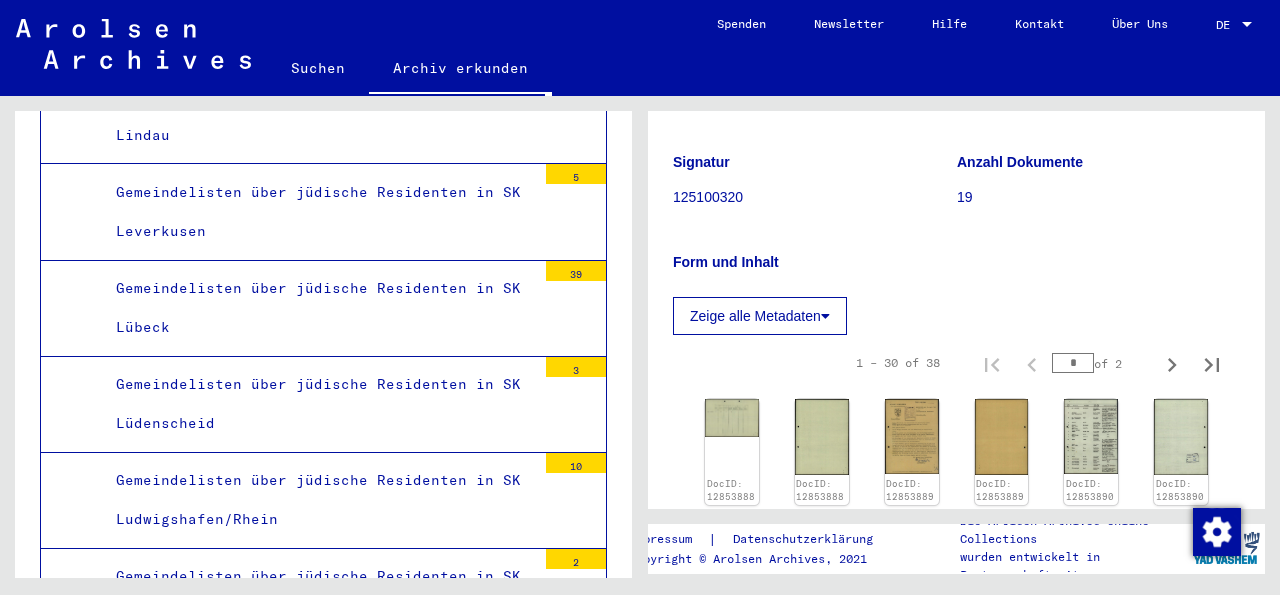 click on "1 – 30 of 38  *  of 2" at bounding box center [1032, 363] 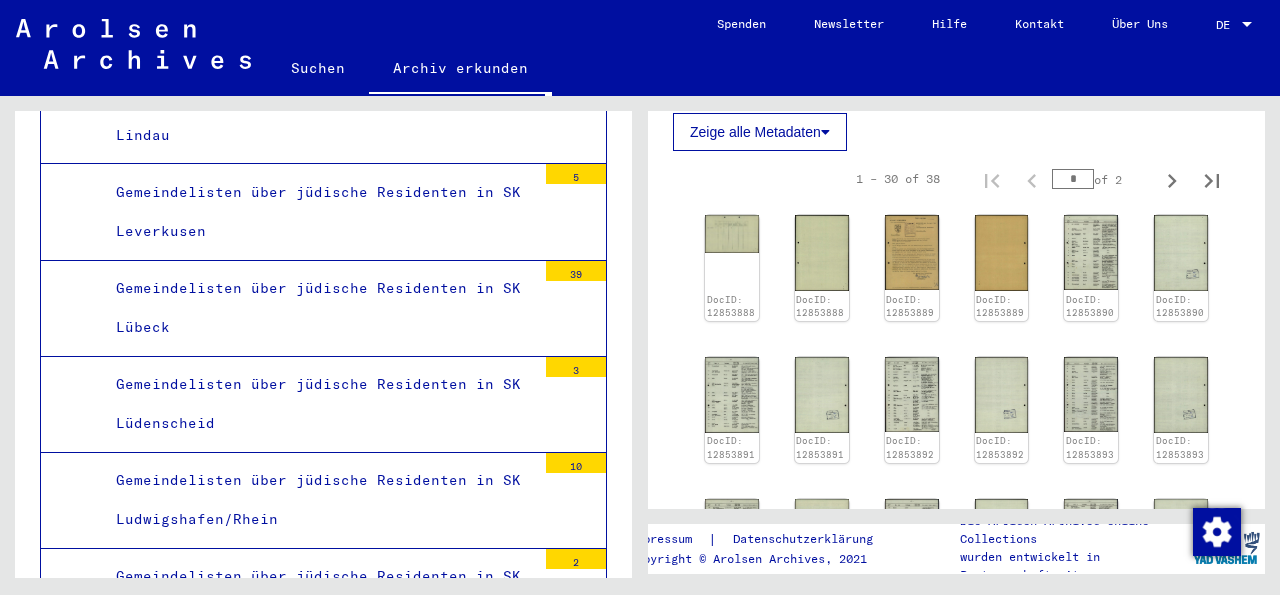 scroll, scrollTop: 389, scrollLeft: 0, axis: vertical 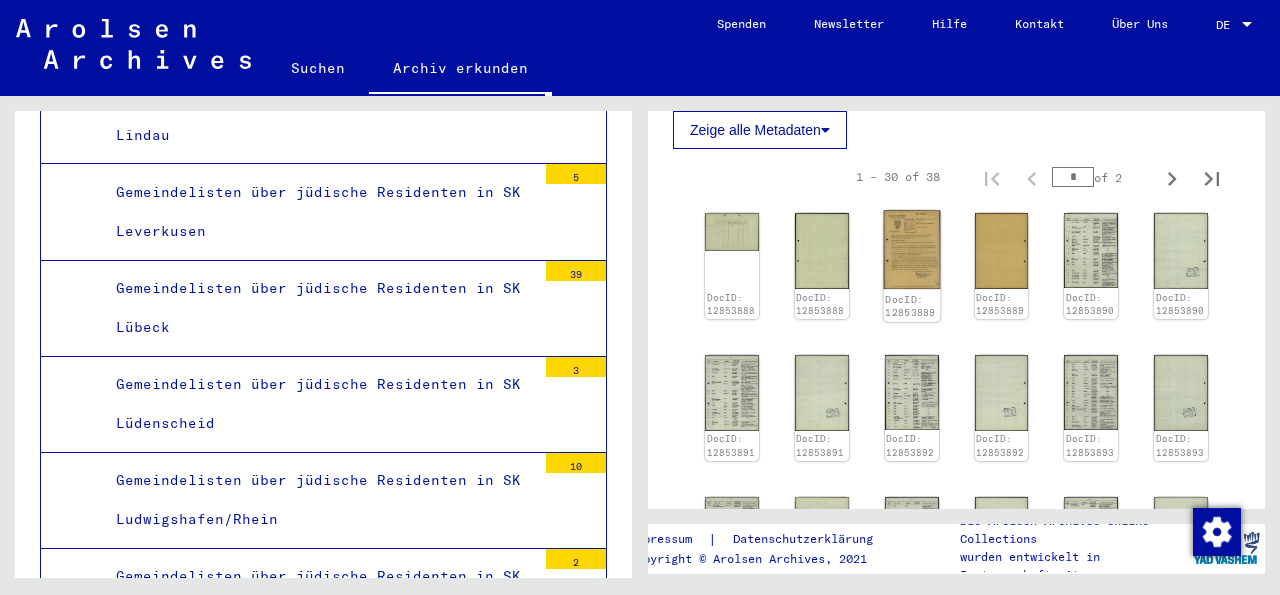 click 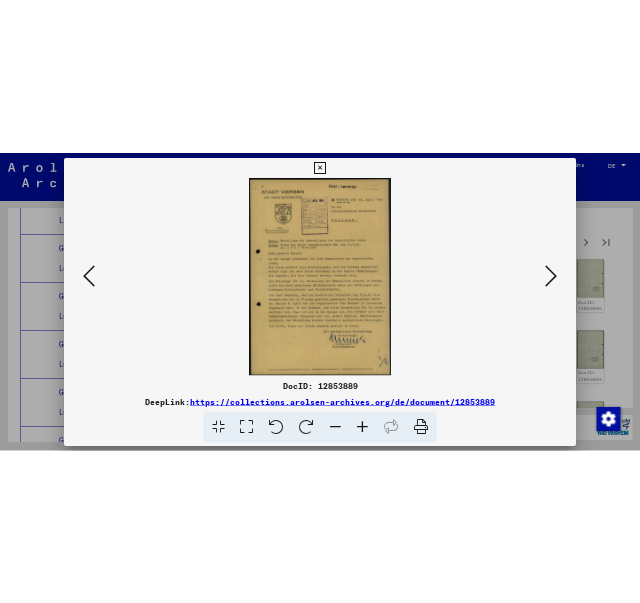 scroll, scrollTop: 27962, scrollLeft: 0, axis: vertical 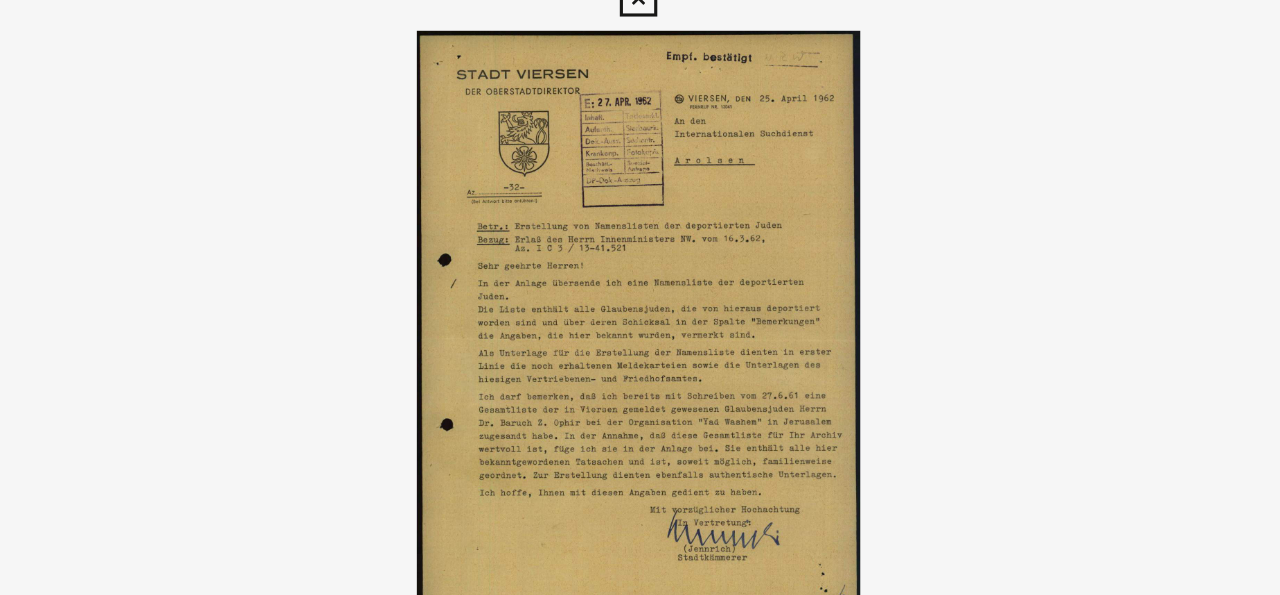 click at bounding box center [640, 247] 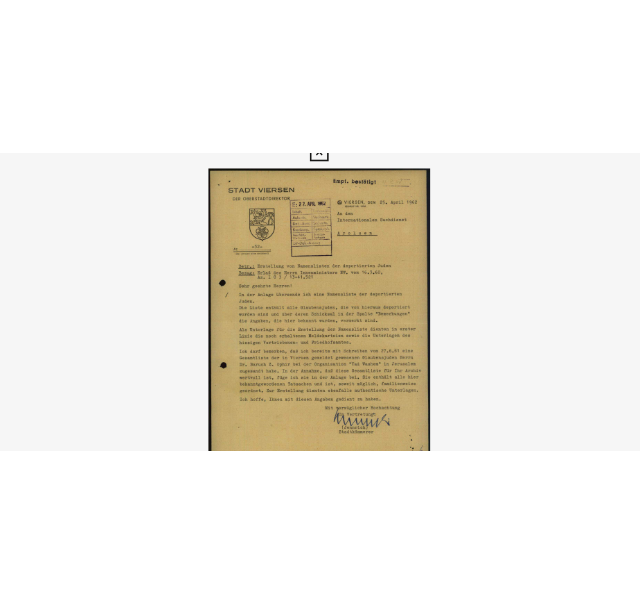 scroll, scrollTop: 27995, scrollLeft: 0, axis: vertical 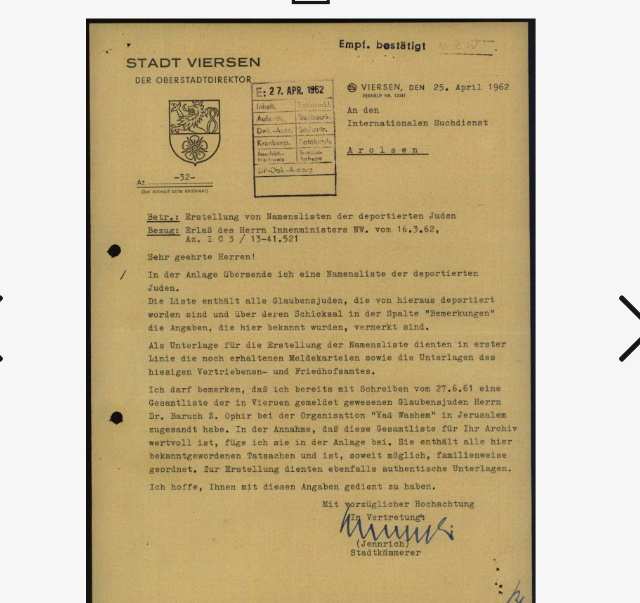 click at bounding box center (526, 239) 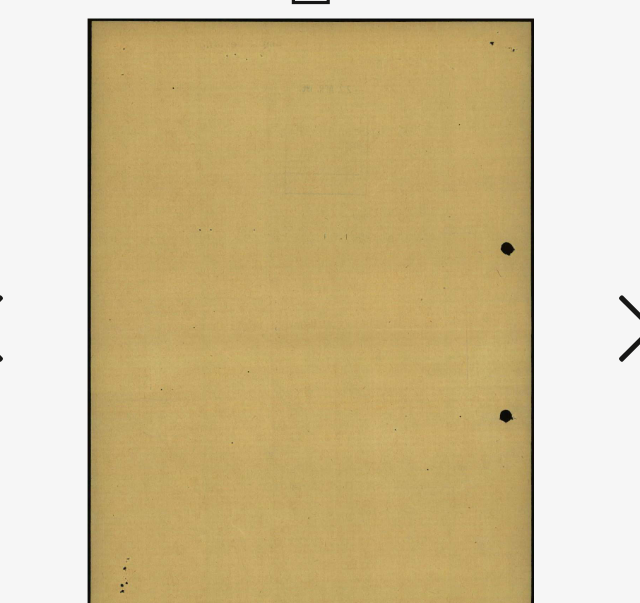 click at bounding box center [526, 239] 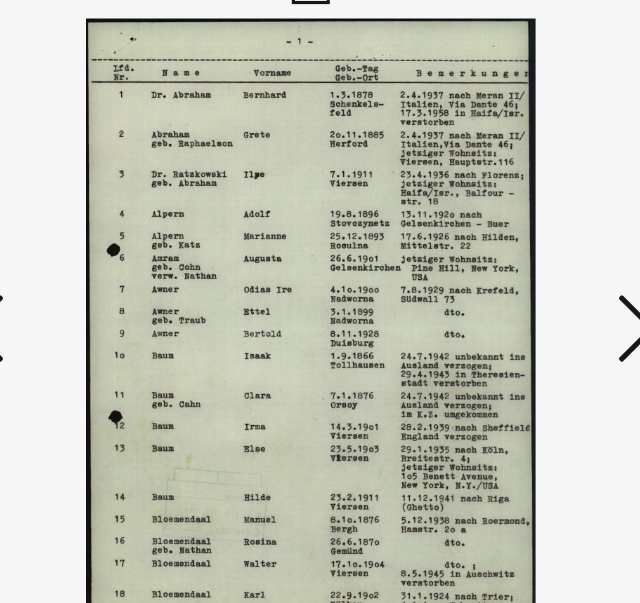 click at bounding box center (526, 239) 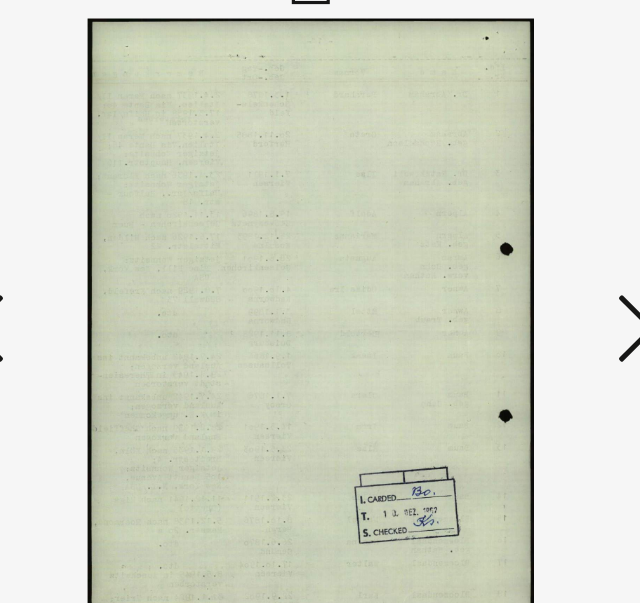 click at bounding box center [526, 239] 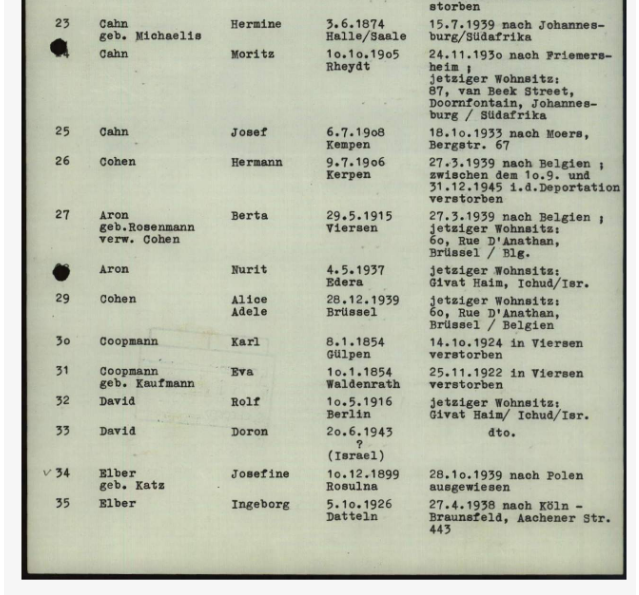 scroll, scrollTop: 27995, scrollLeft: 0, axis: vertical 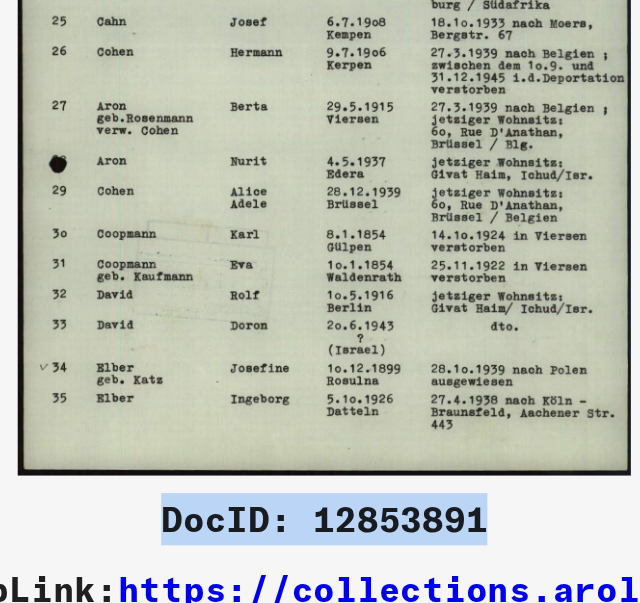 drag, startPoint x: 393, startPoint y: 459, endPoint x: 246, endPoint y: 457, distance: 147.01361 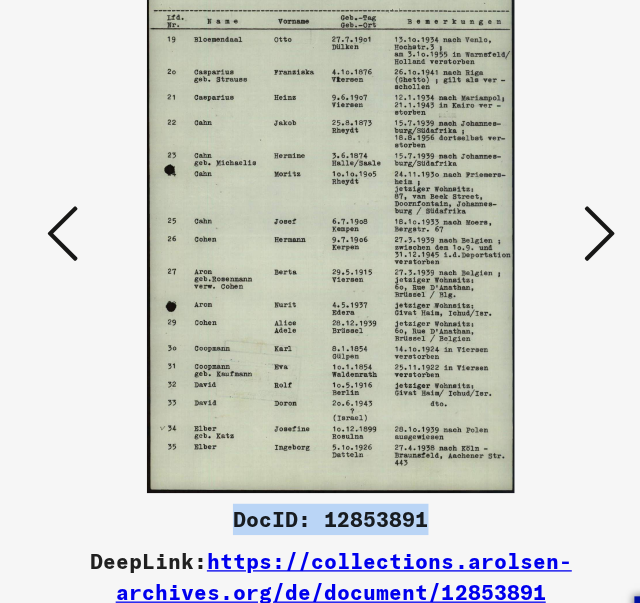 click at bounding box center [526, 238] 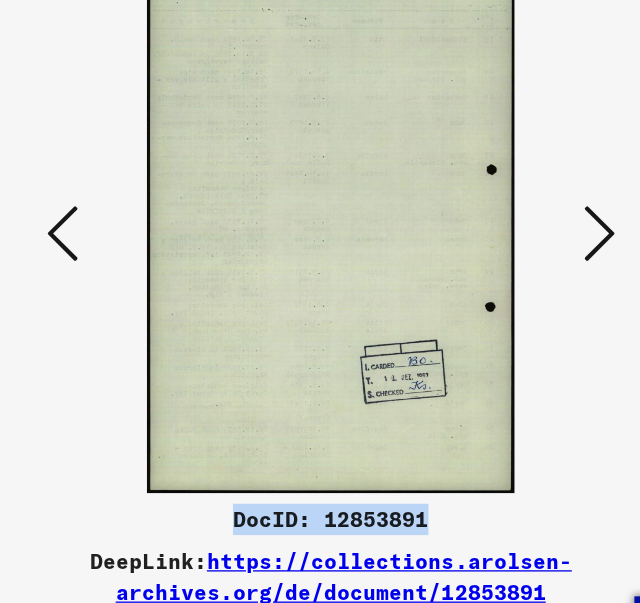 click at bounding box center [526, 238] 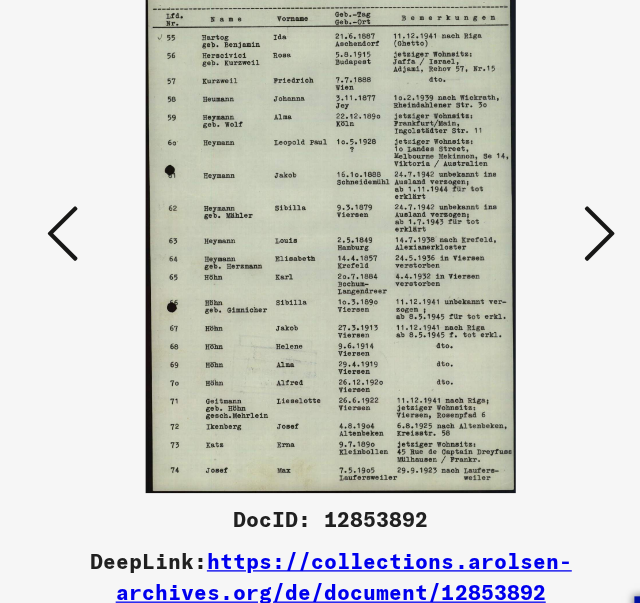 click at bounding box center [526, 238] 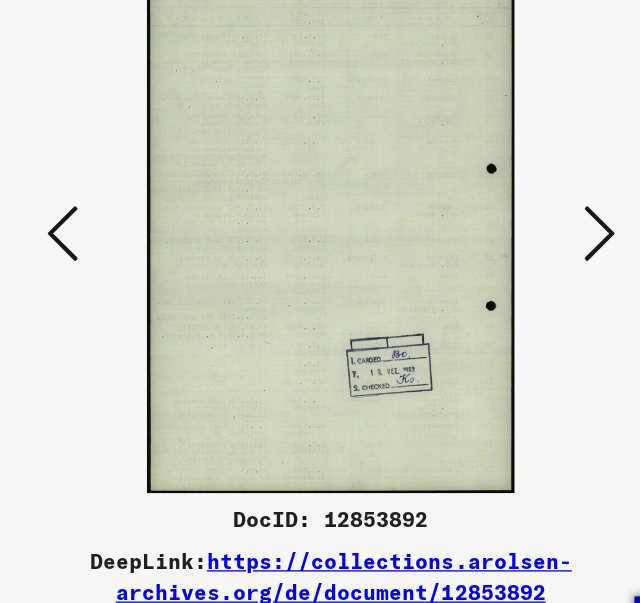 click at bounding box center [526, 238] 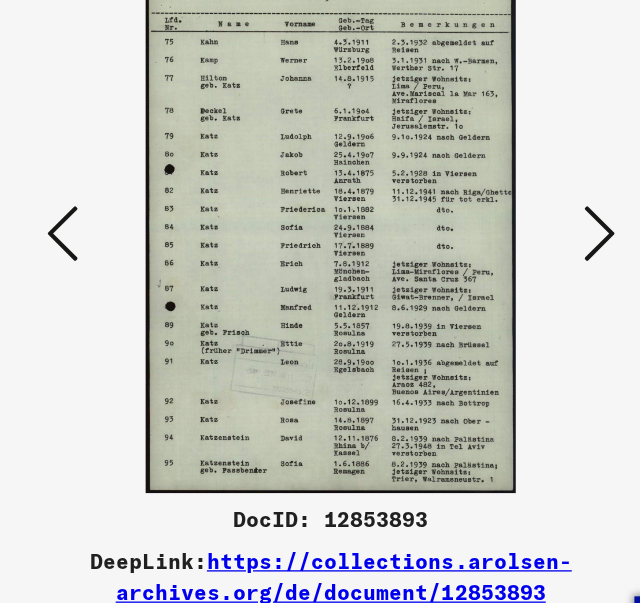 click at bounding box center (526, 238) 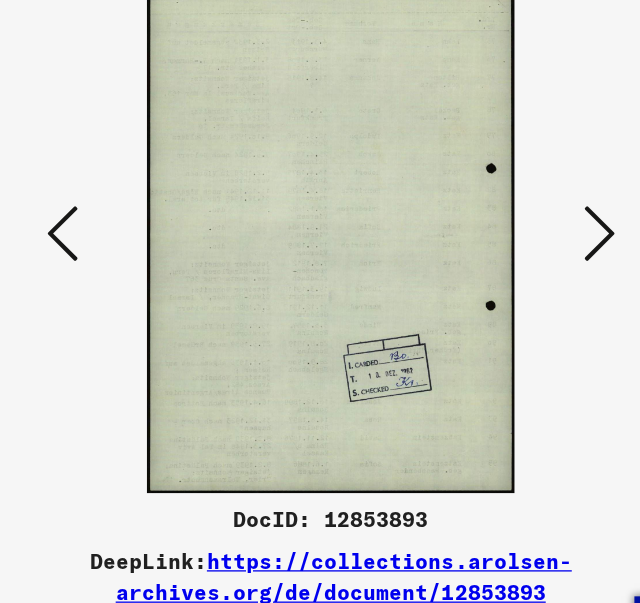 click at bounding box center (526, 238) 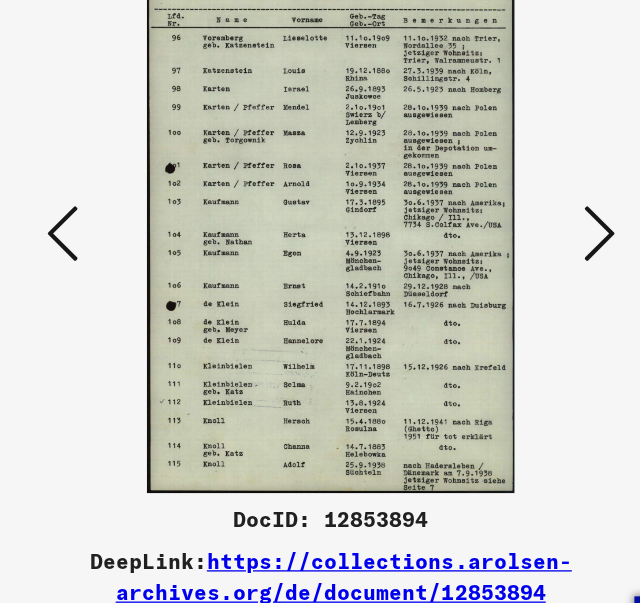 click at bounding box center (526, 238) 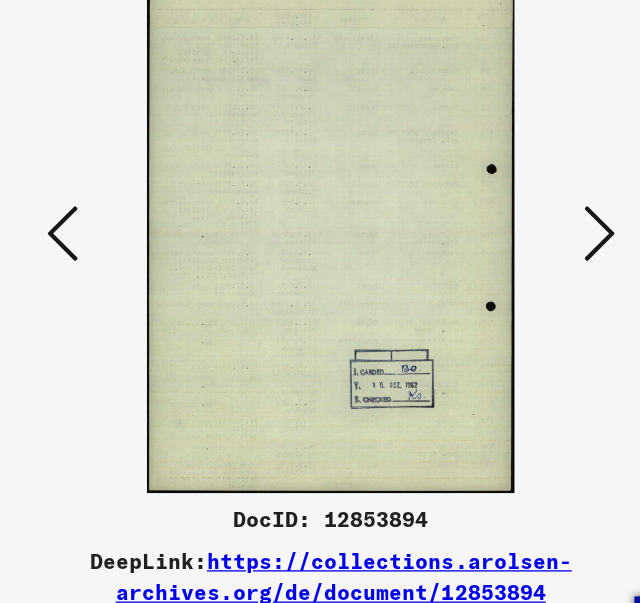 click at bounding box center (526, 238) 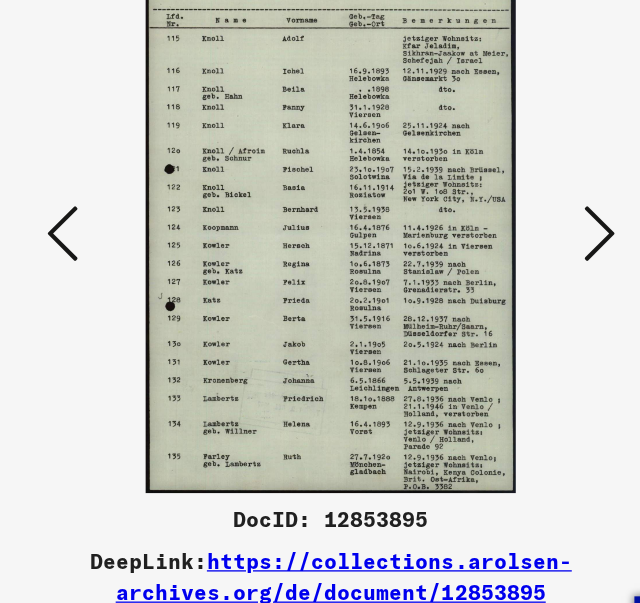 click at bounding box center [526, 238] 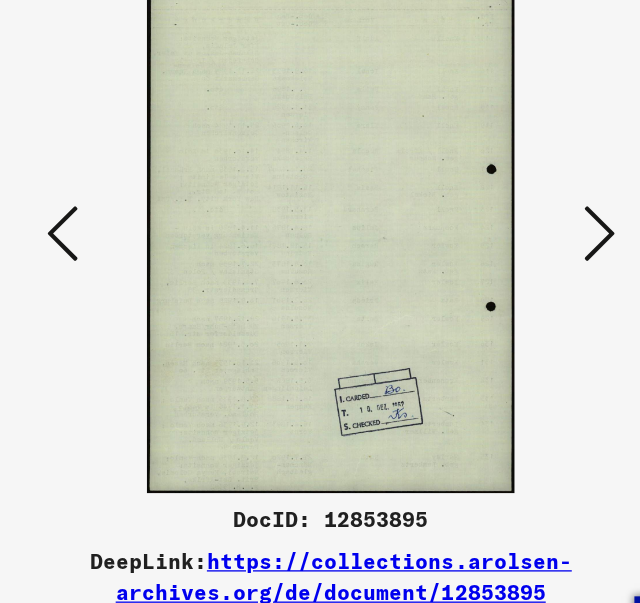click at bounding box center (526, 238) 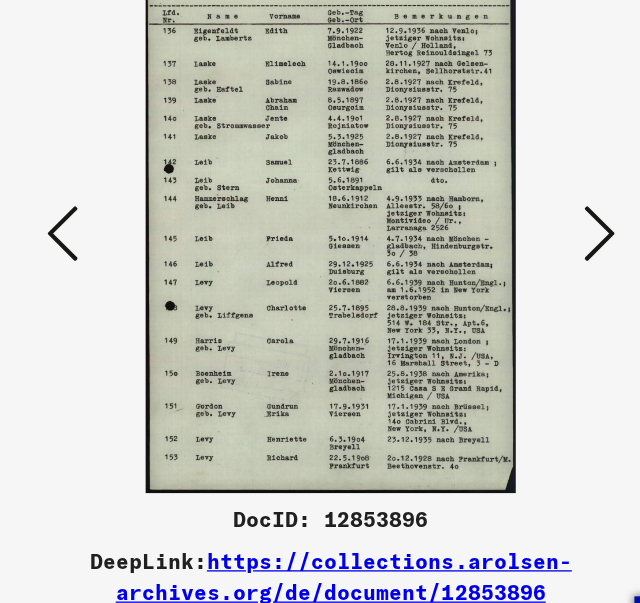 click at bounding box center (526, 238) 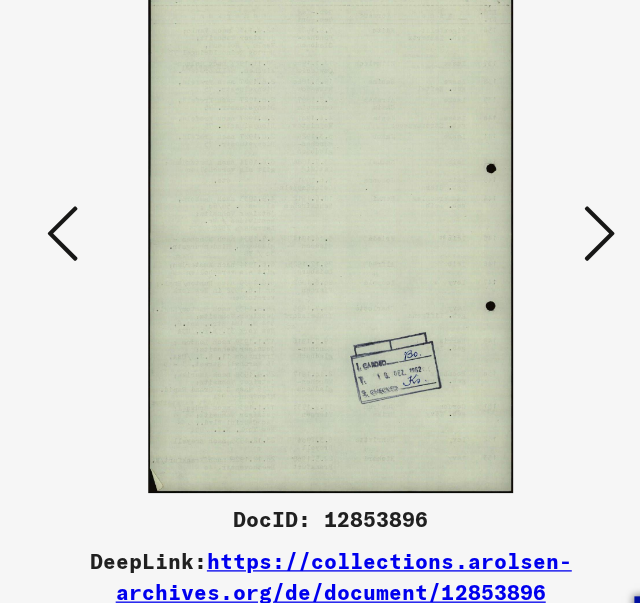 click at bounding box center (526, 238) 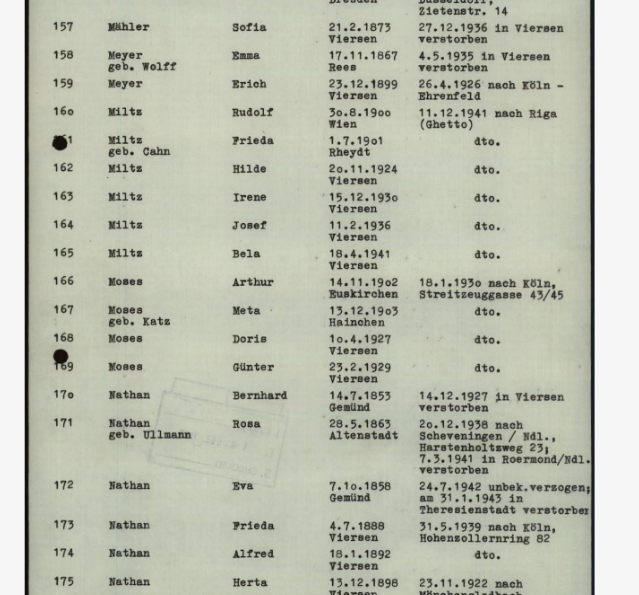 type 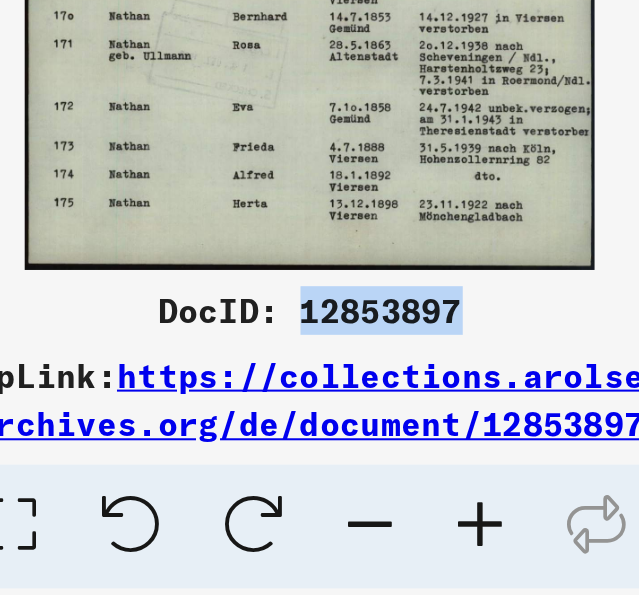 drag, startPoint x: 393, startPoint y: 454, endPoint x: 318, endPoint y: 458, distance: 75.10659 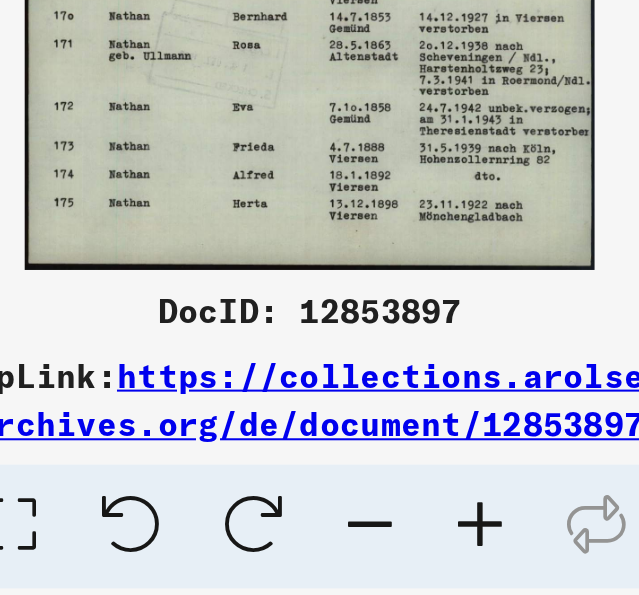 click on "DocID: 12853897" at bounding box center [319, 455] 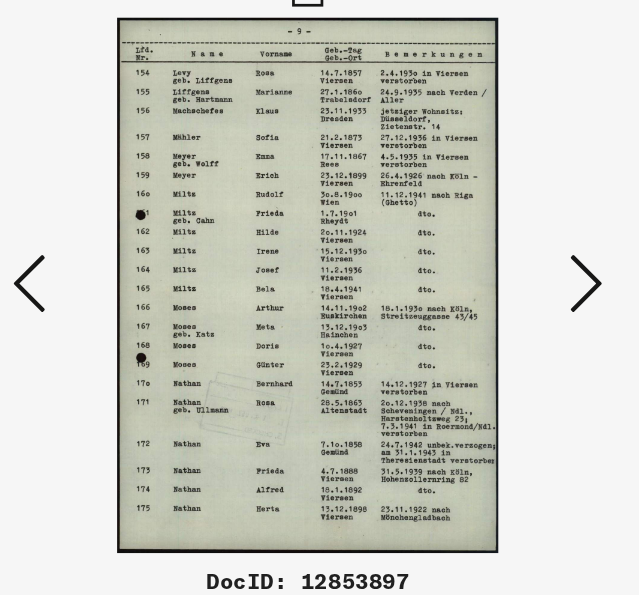 click at bounding box center [525, 236] 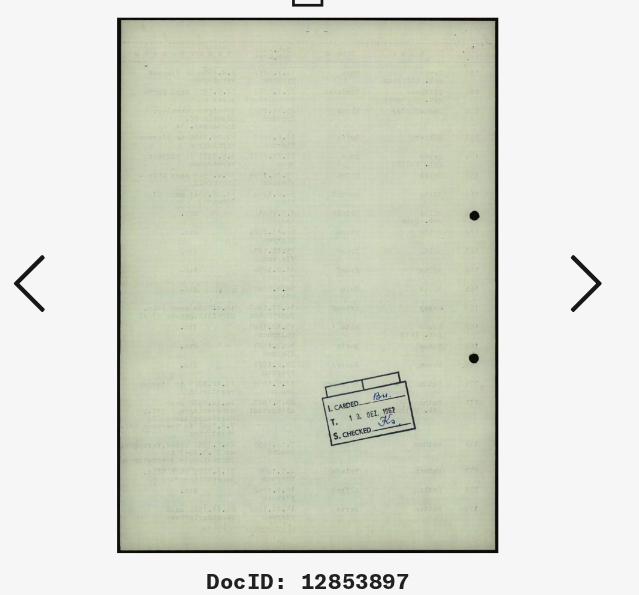 click at bounding box center [525, 236] 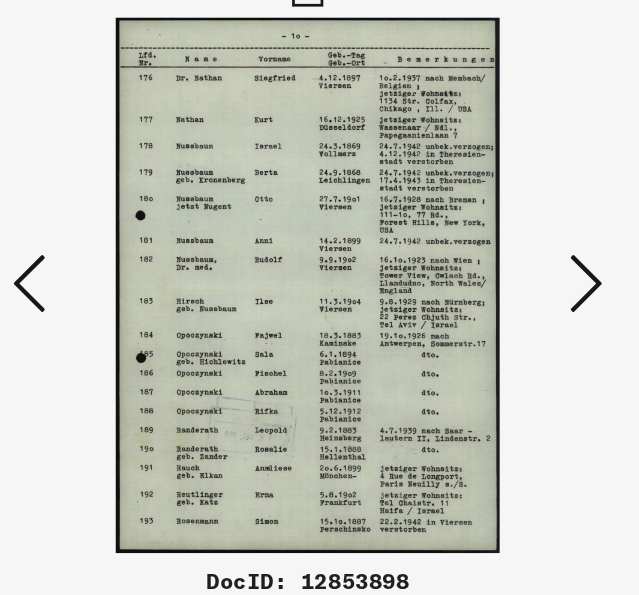 click at bounding box center [525, 236] 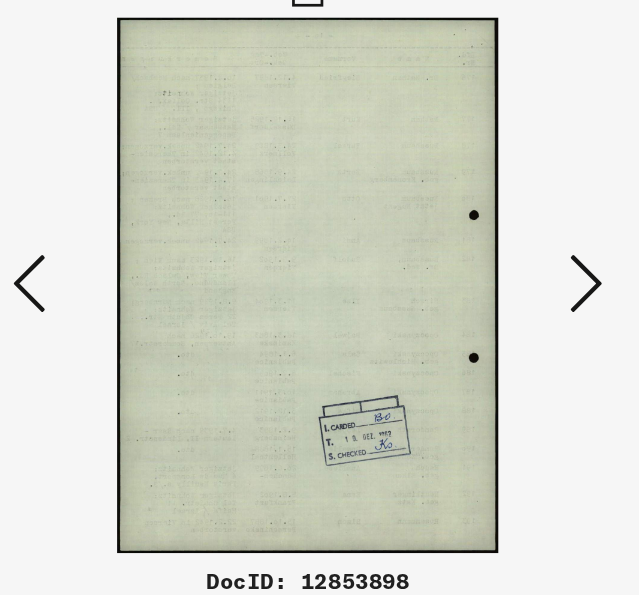 click at bounding box center [114, 236] 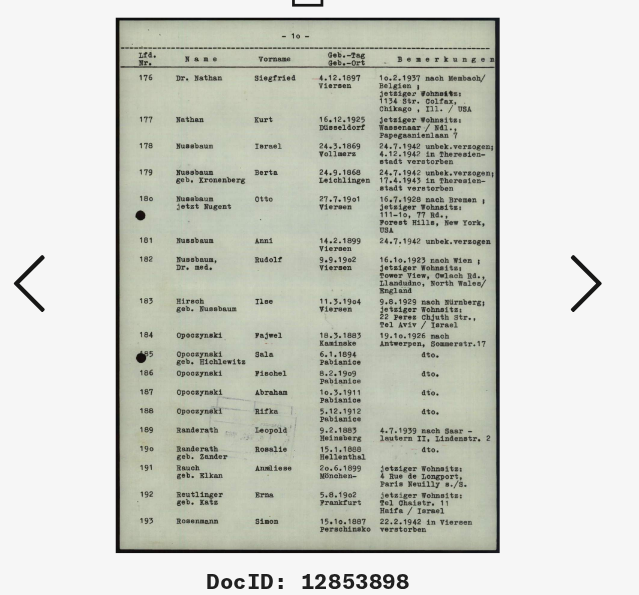 click at bounding box center [319, 237] 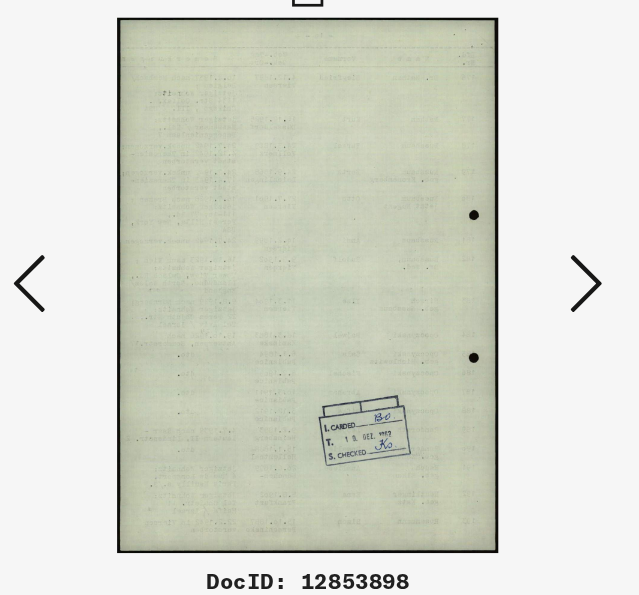 click at bounding box center (525, 237) 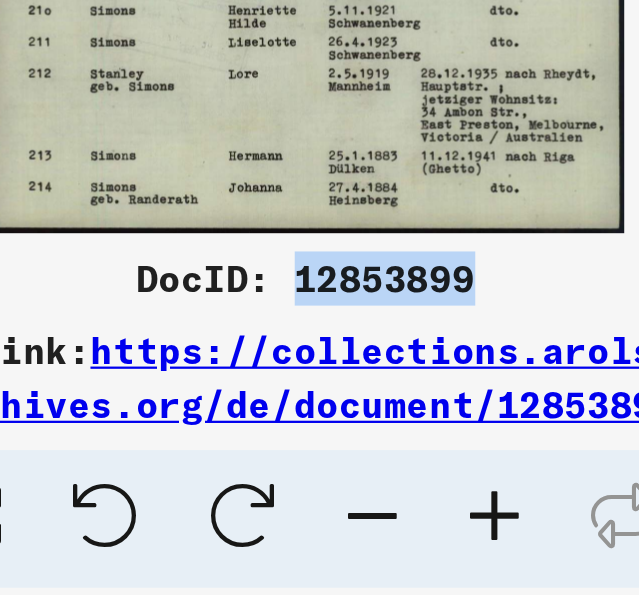 drag, startPoint x: 396, startPoint y: 453, endPoint x: 319, endPoint y: 455, distance: 77.02597 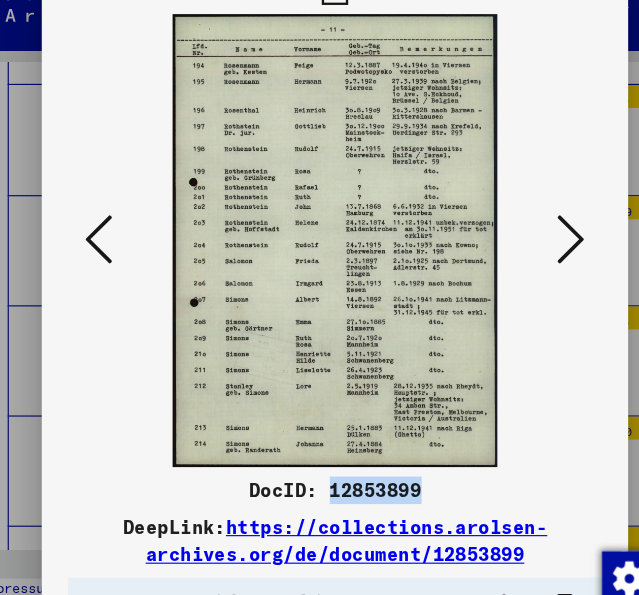 click at bounding box center (525, 237) 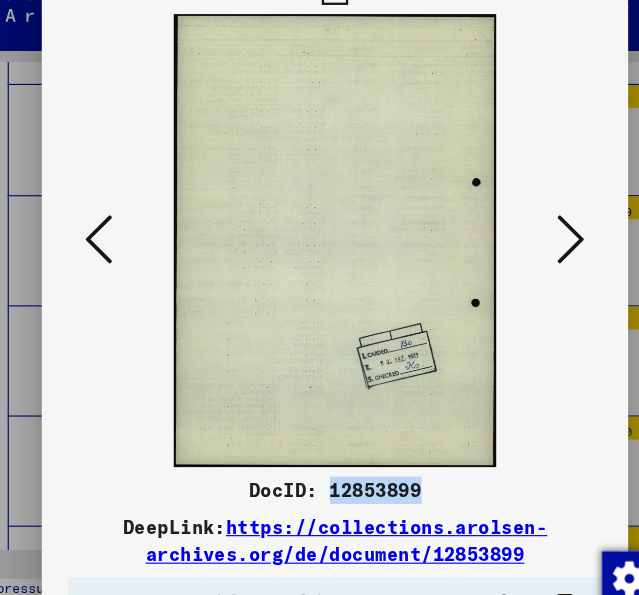 click at bounding box center (525, 237) 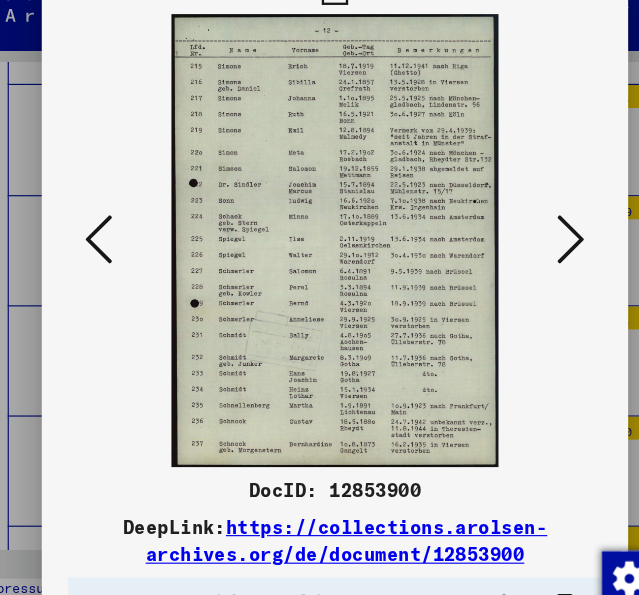 click at bounding box center [525, 236] 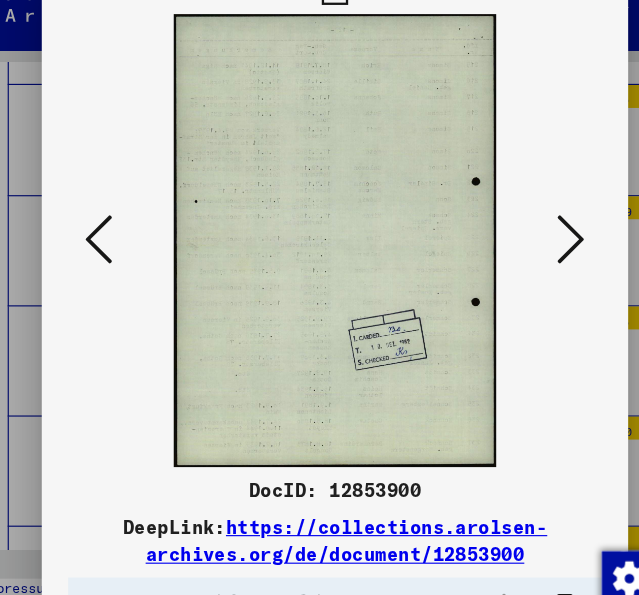 click at bounding box center [525, 236] 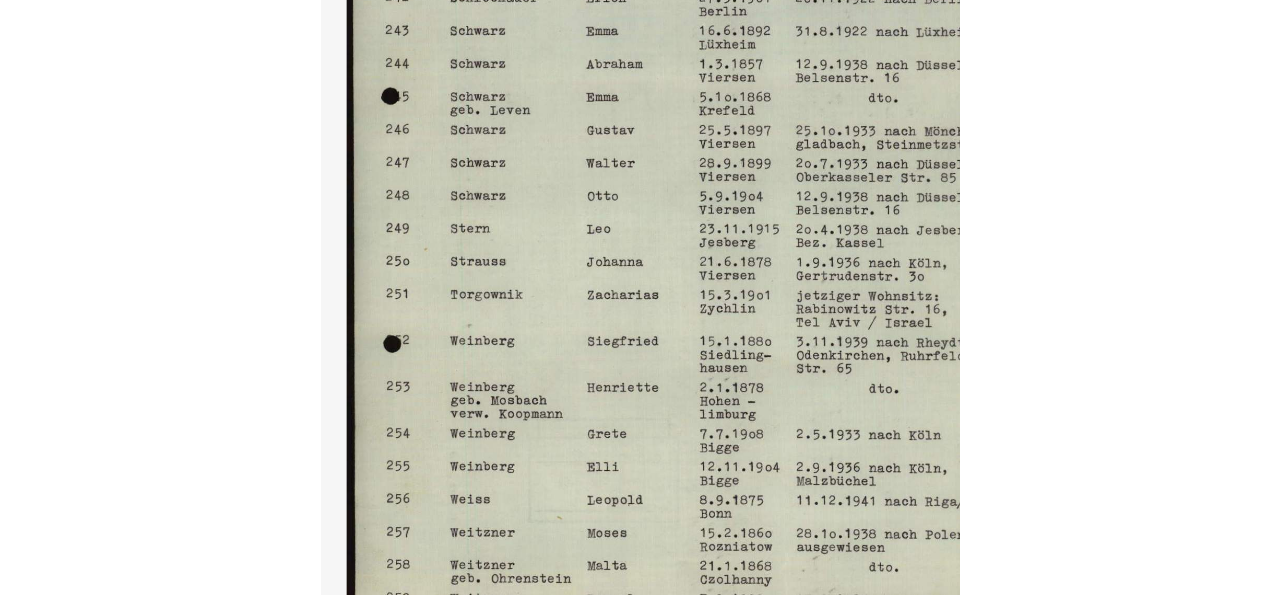 scroll, scrollTop: 27995, scrollLeft: 0, axis: vertical 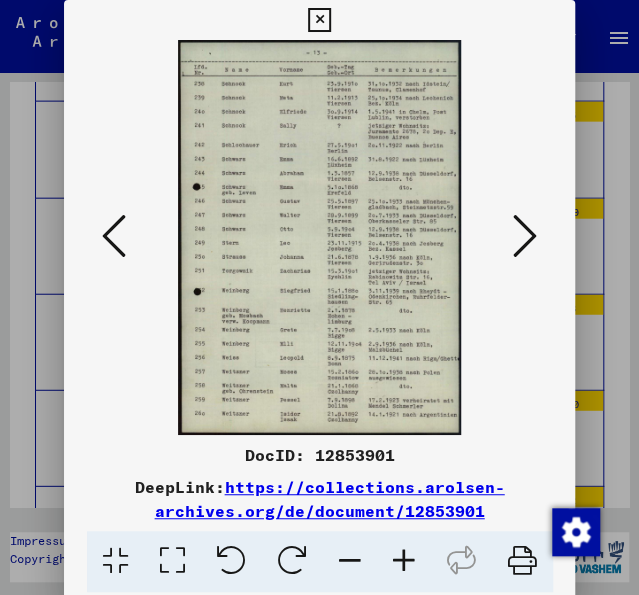 click at bounding box center [319, 20] 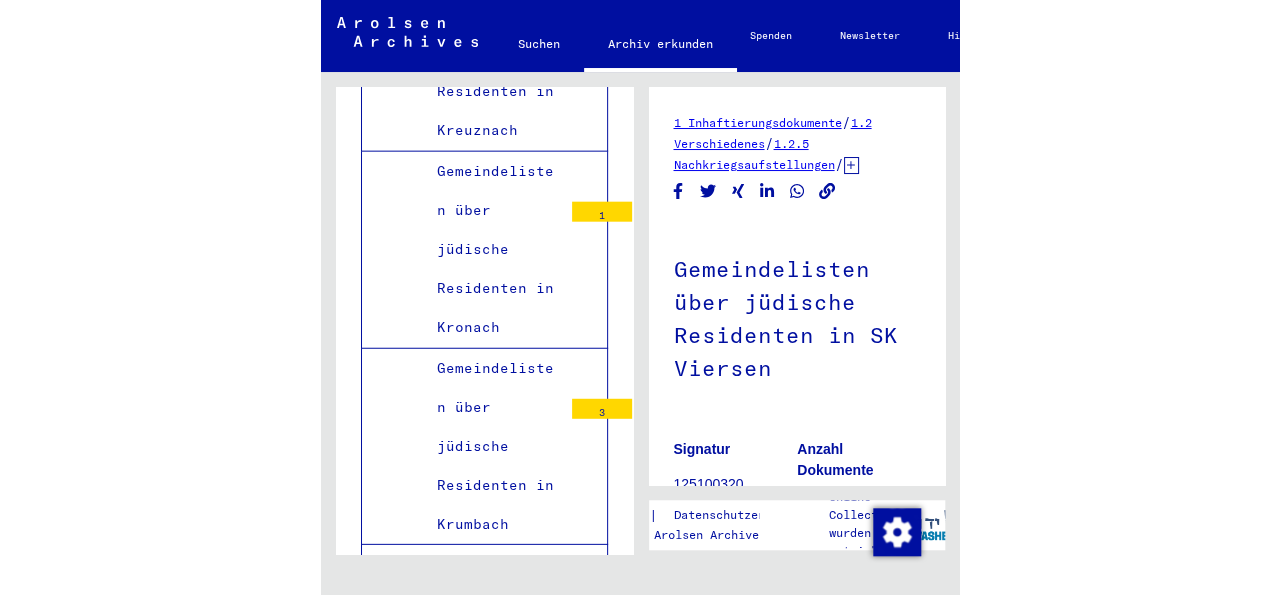 scroll, scrollTop: 27962, scrollLeft: 0, axis: vertical 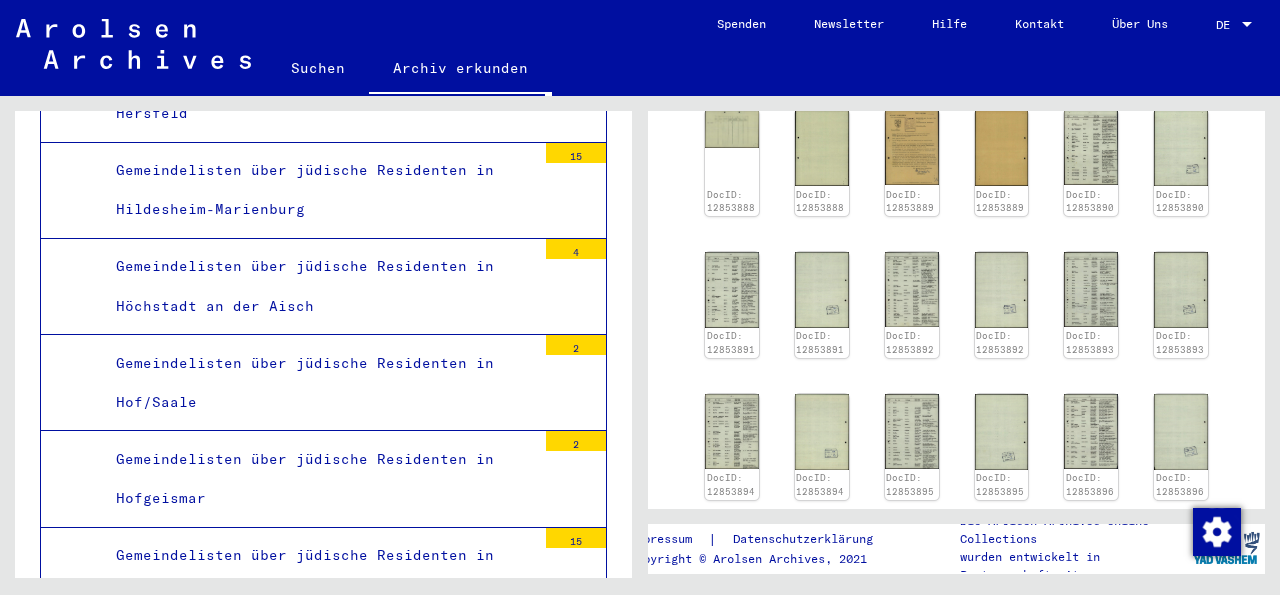 click on "Gemeindelisten über jüdische Residenten in Kempen-Krefeld" at bounding box center [318, 1633] 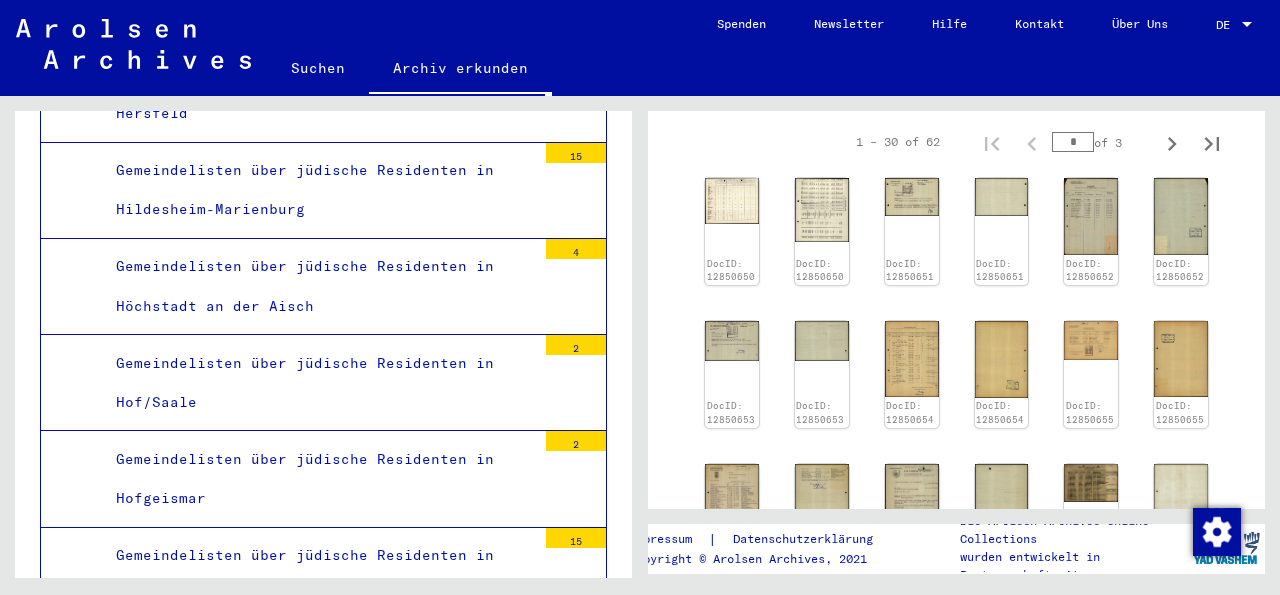 scroll, scrollTop: 317, scrollLeft: 0, axis: vertical 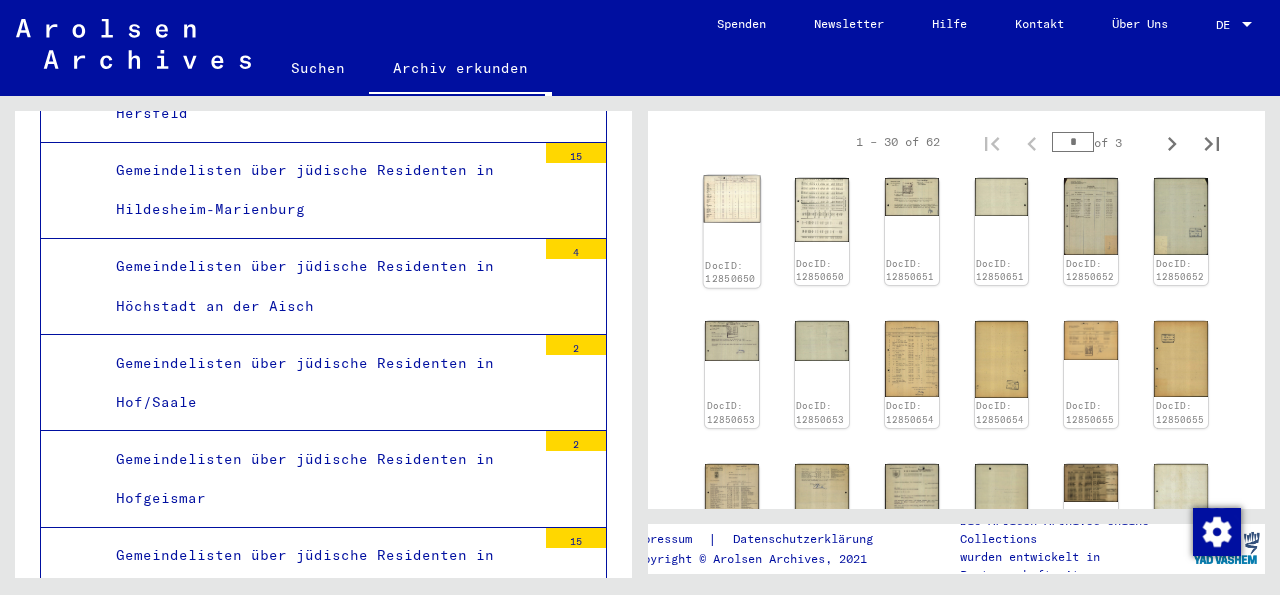 click 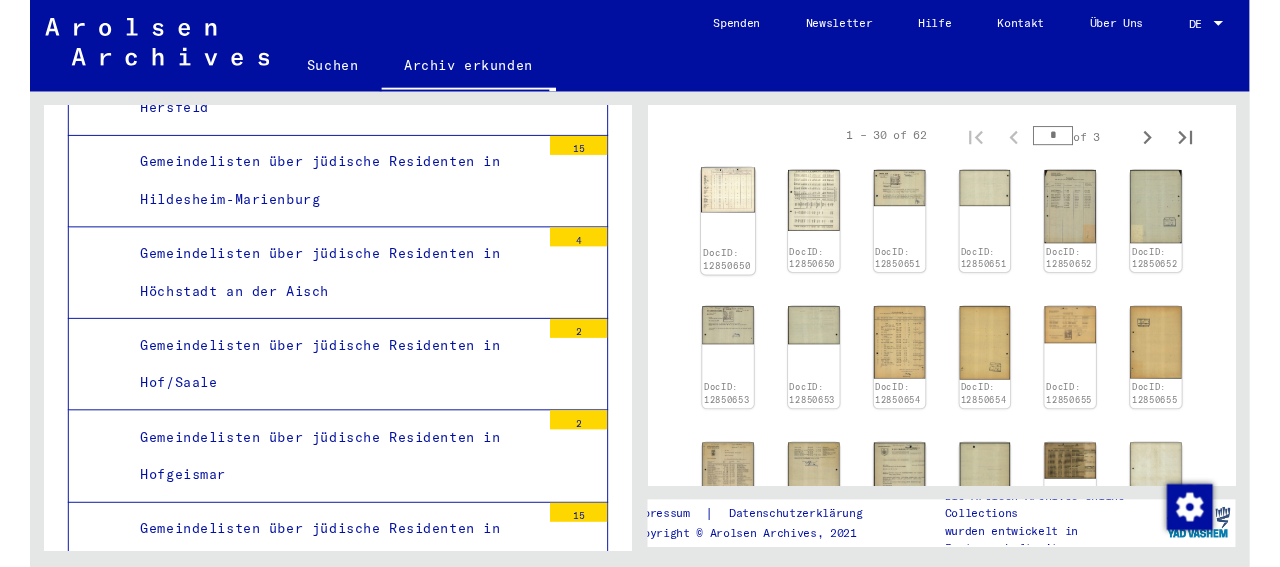 scroll, scrollTop: 10766, scrollLeft: 0, axis: vertical 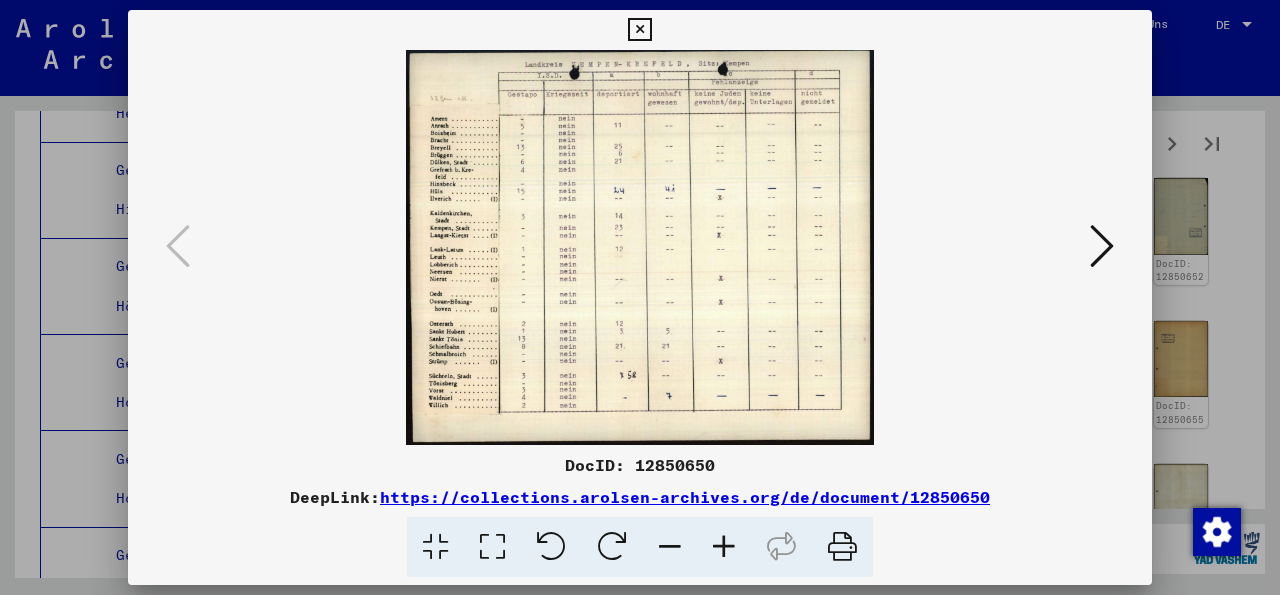 click at bounding box center [1102, 246] 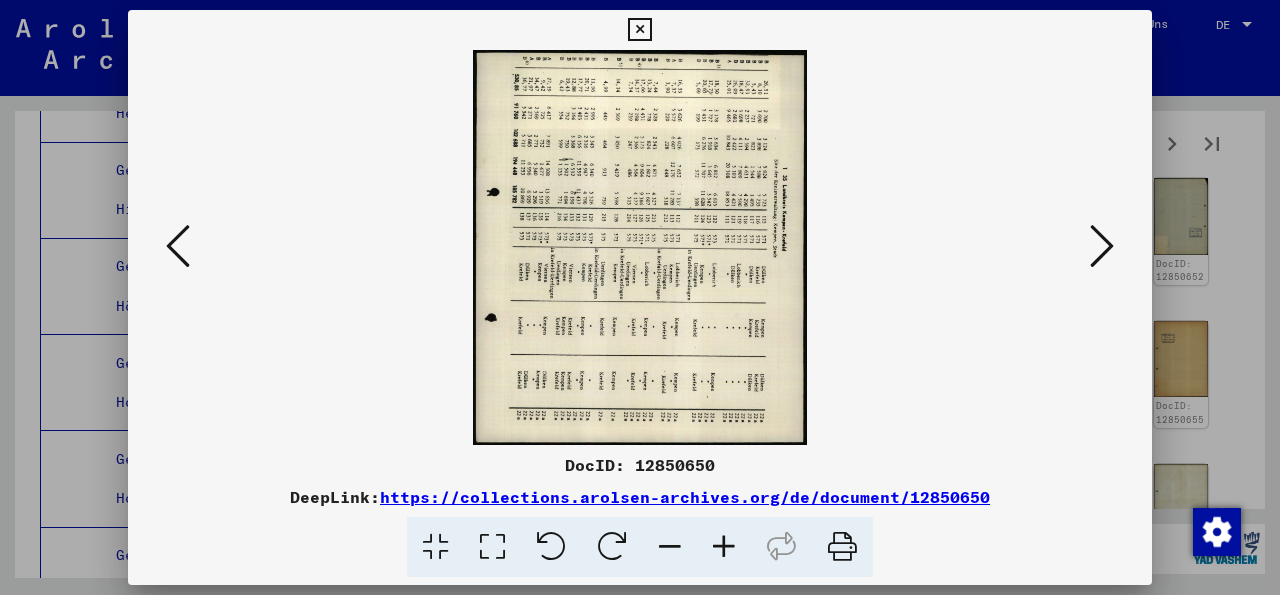 click at bounding box center [1102, 246] 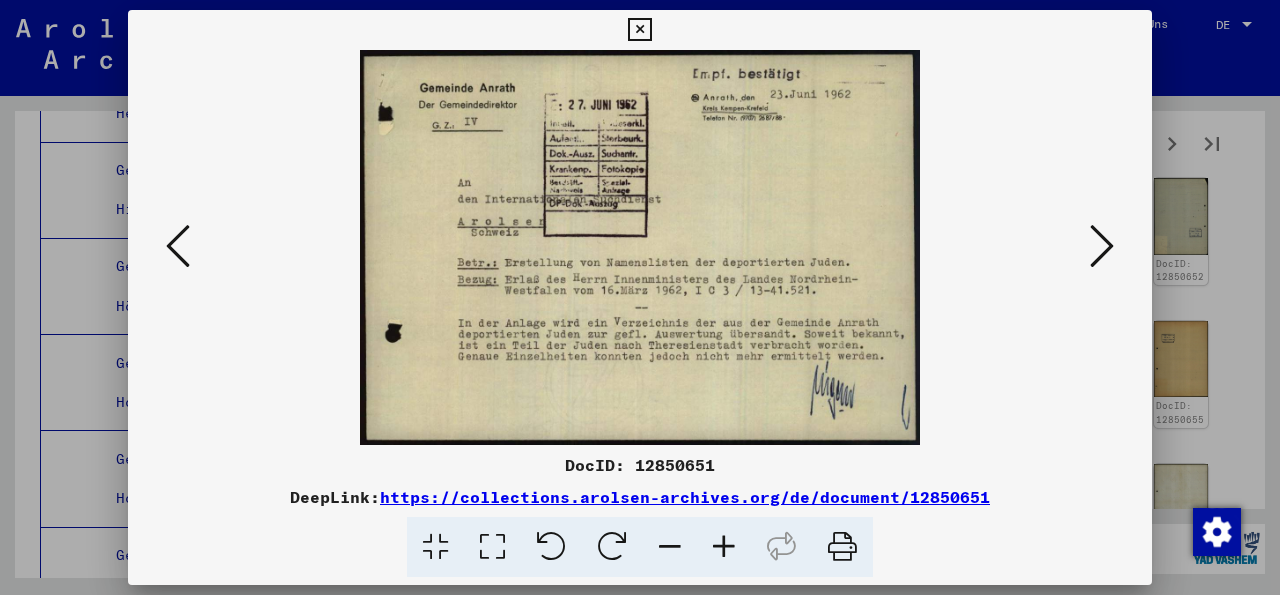 click at bounding box center (1102, 246) 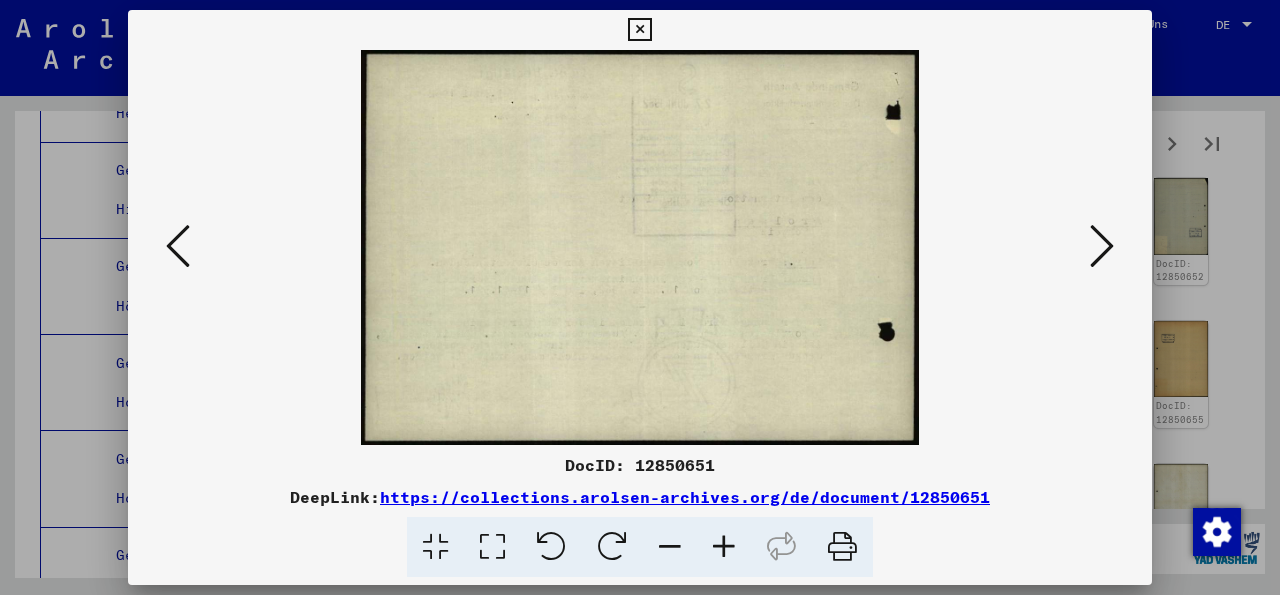 click at bounding box center [1102, 246] 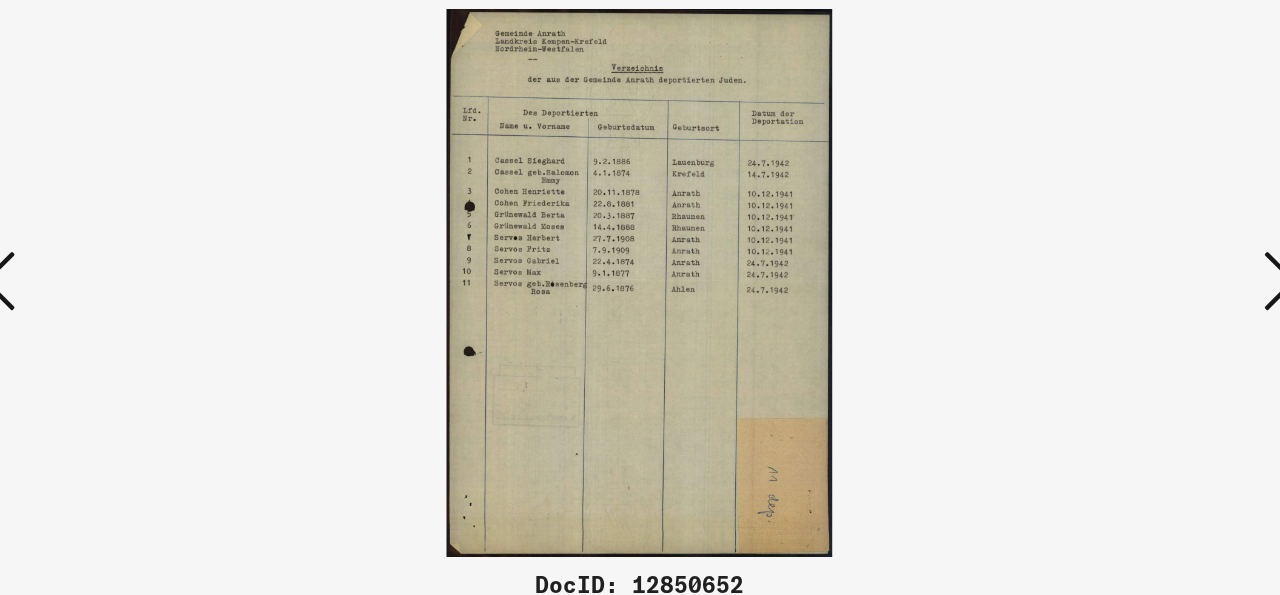 click at bounding box center [1102, 246] 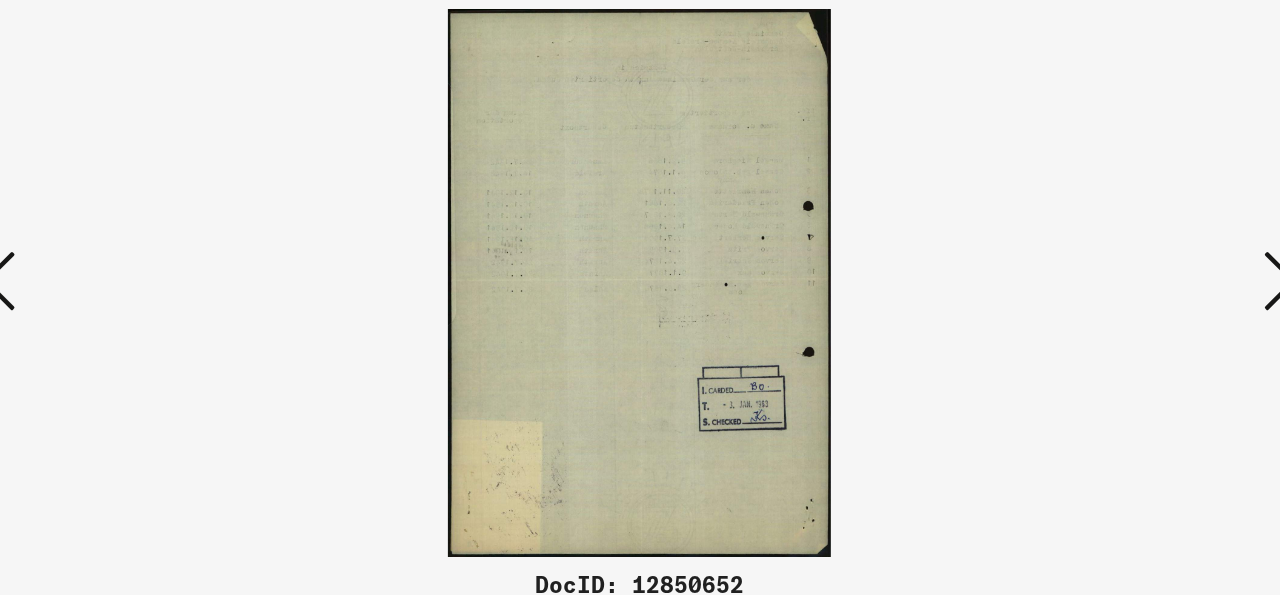 click at bounding box center (1102, 246) 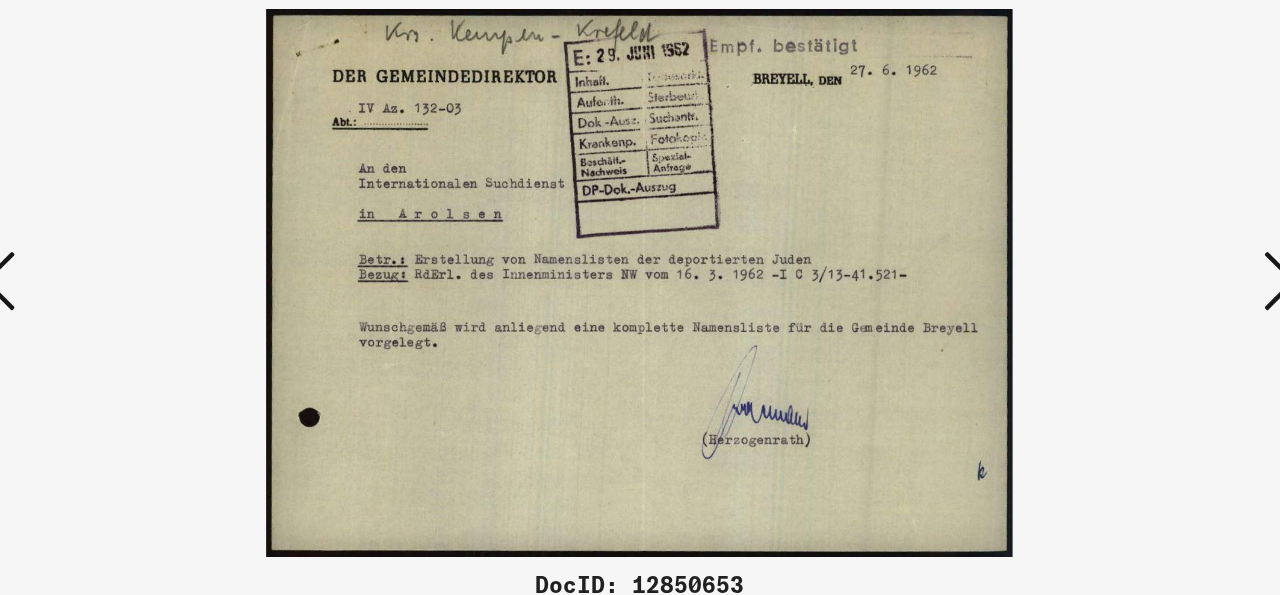click at bounding box center [1102, 246] 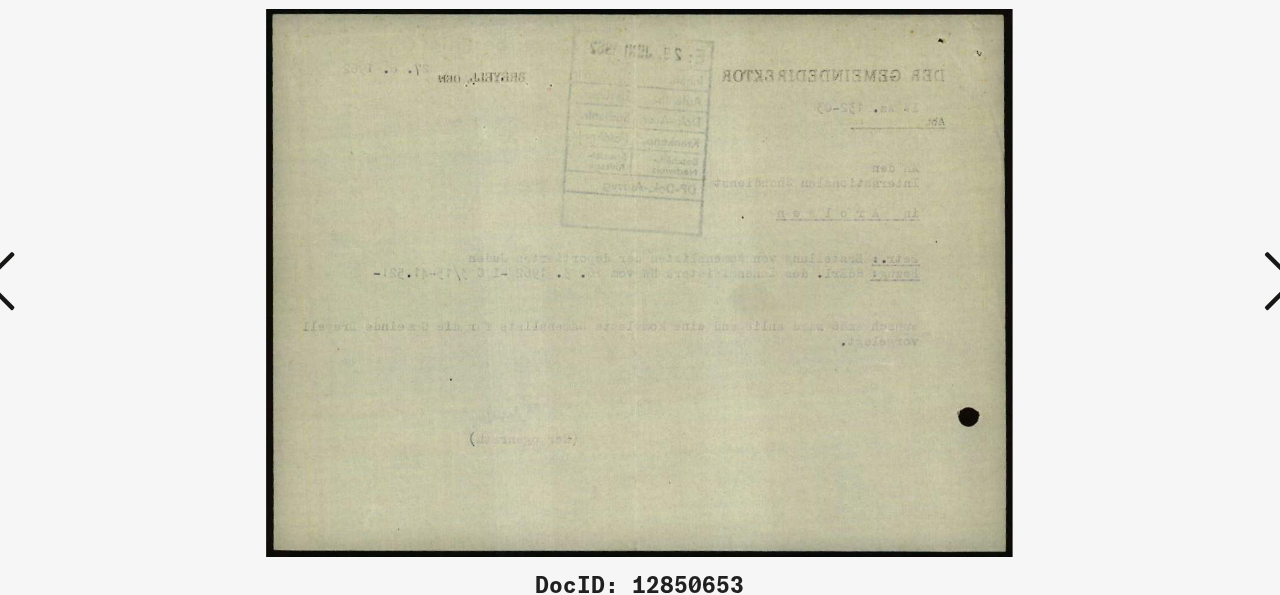 click at bounding box center (1102, 246) 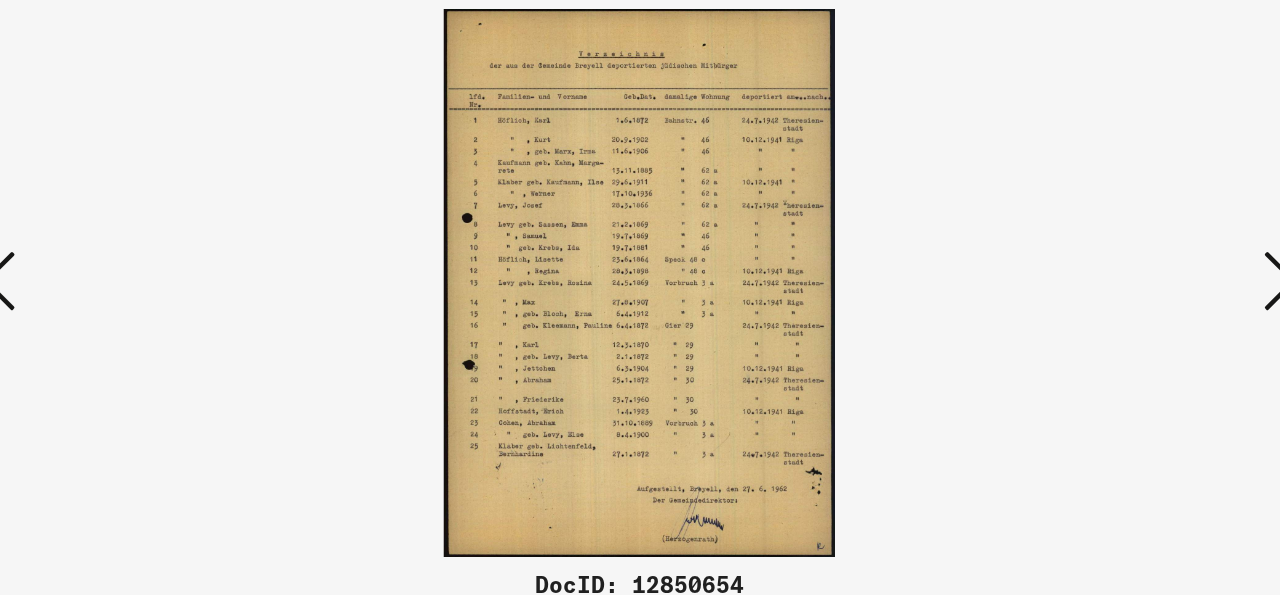 click at bounding box center [1102, 246] 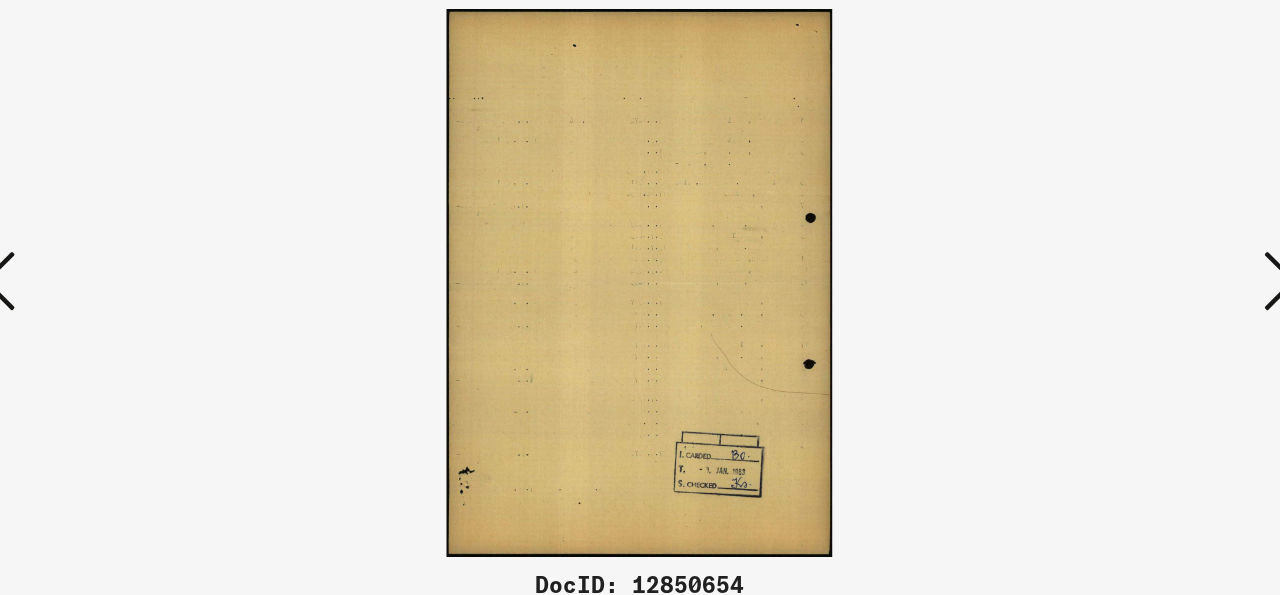 click at bounding box center (1102, 246) 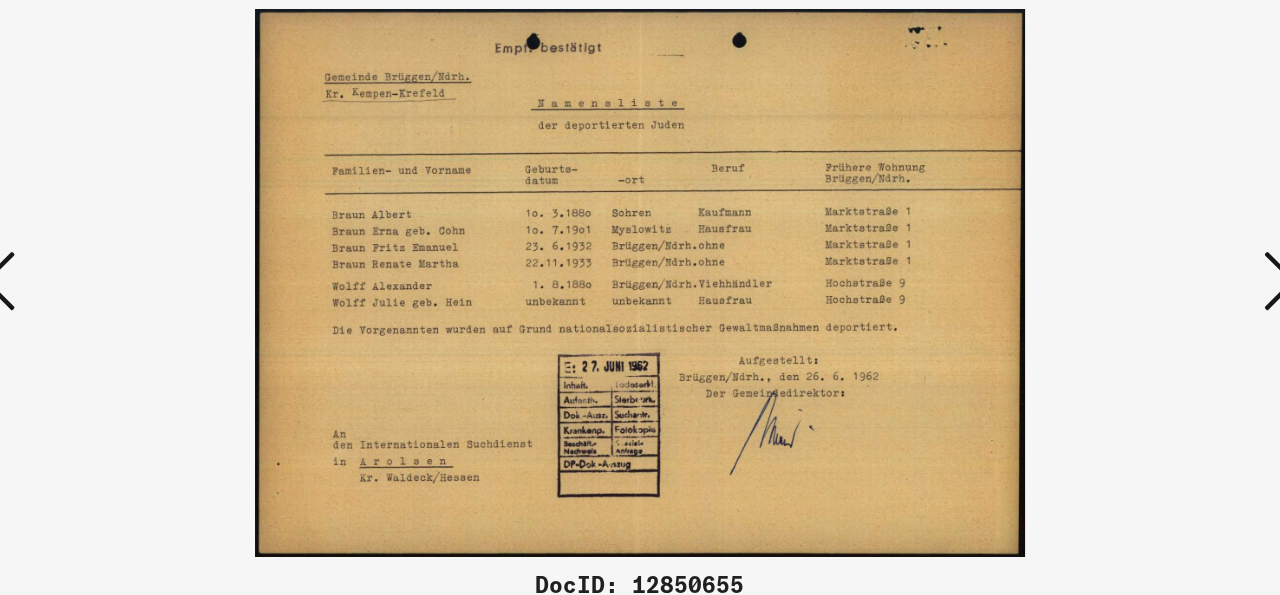 click at bounding box center (640, 247) 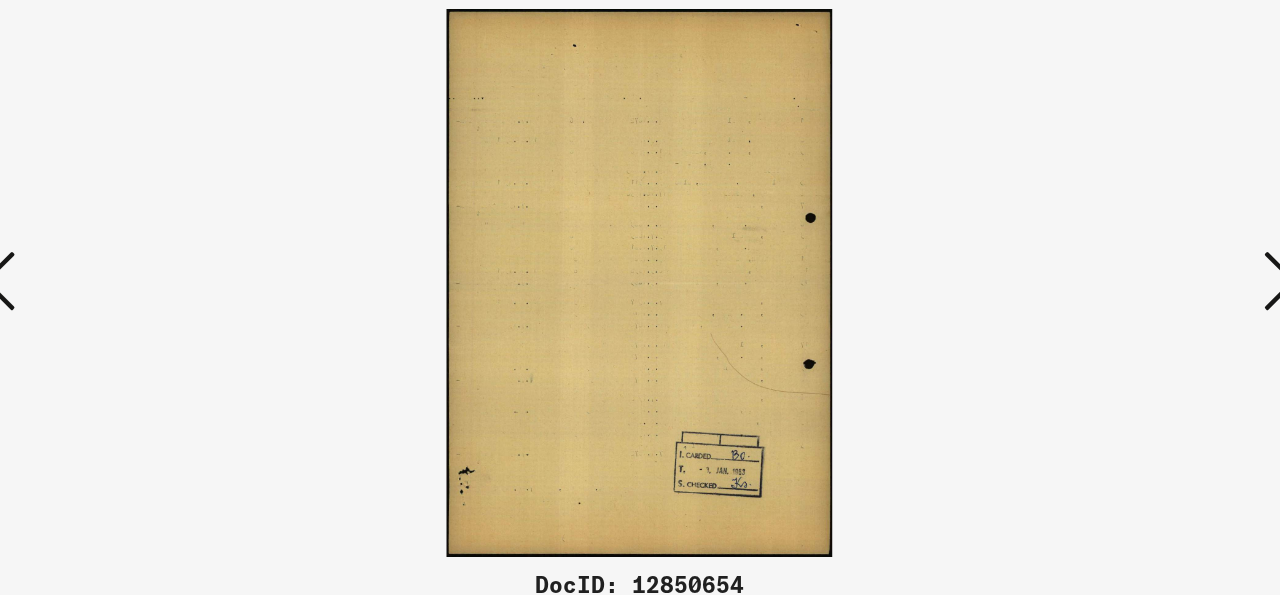 click at bounding box center [178, 246] 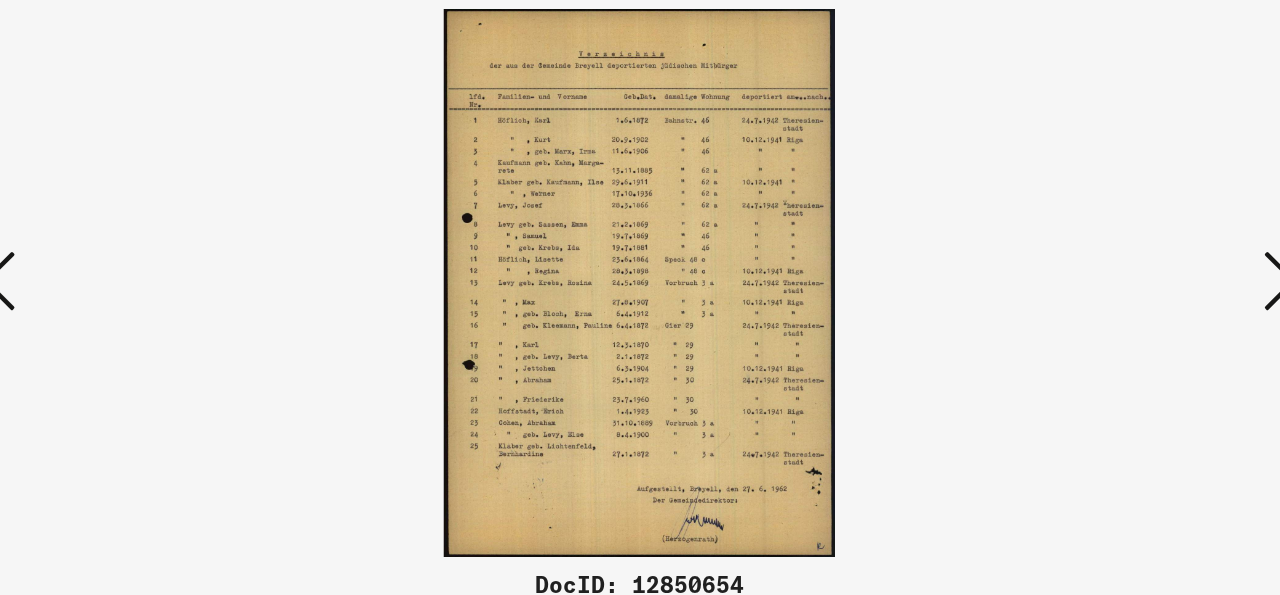 click at bounding box center (640, 247) 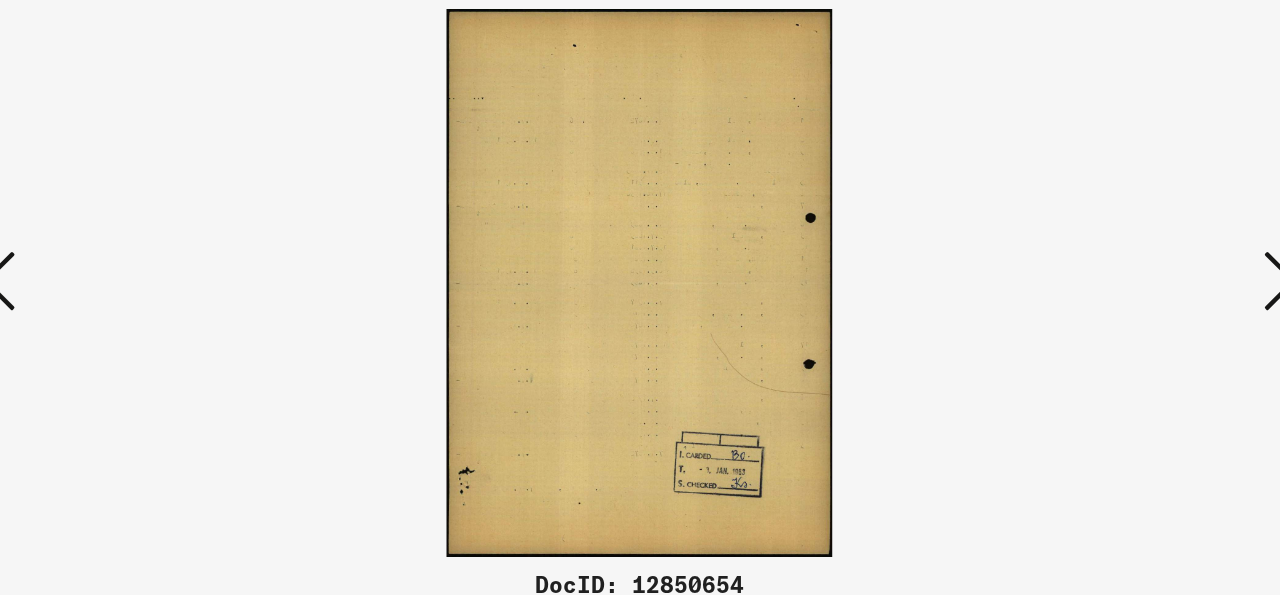 click at bounding box center [1102, 246] 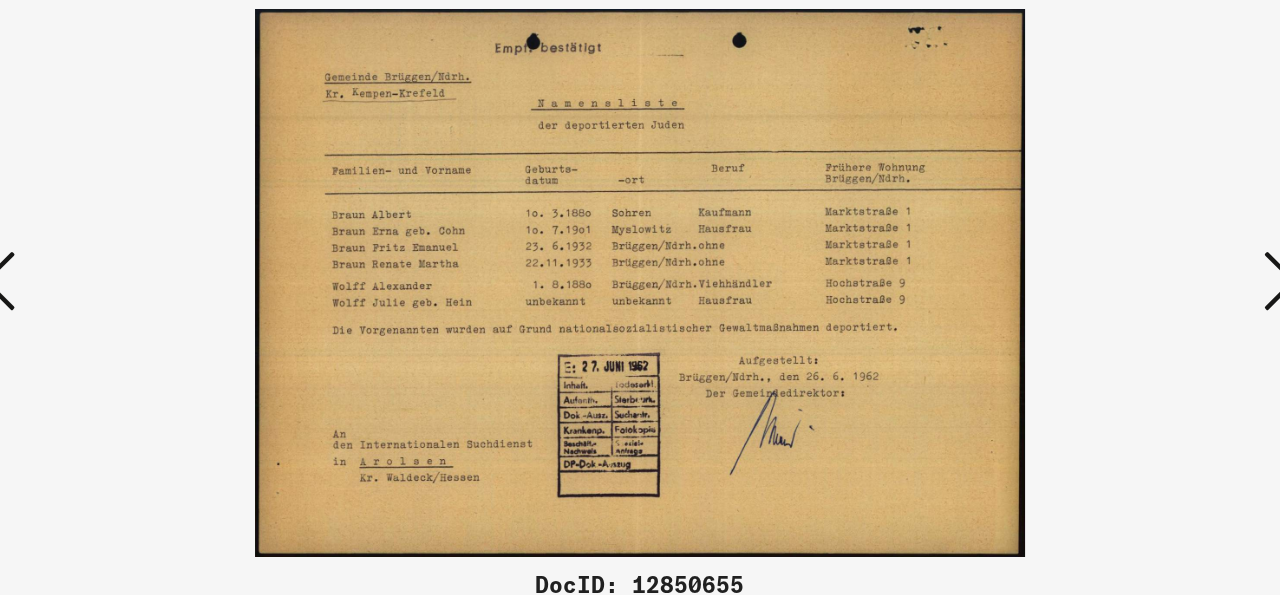 click at bounding box center [1102, 246] 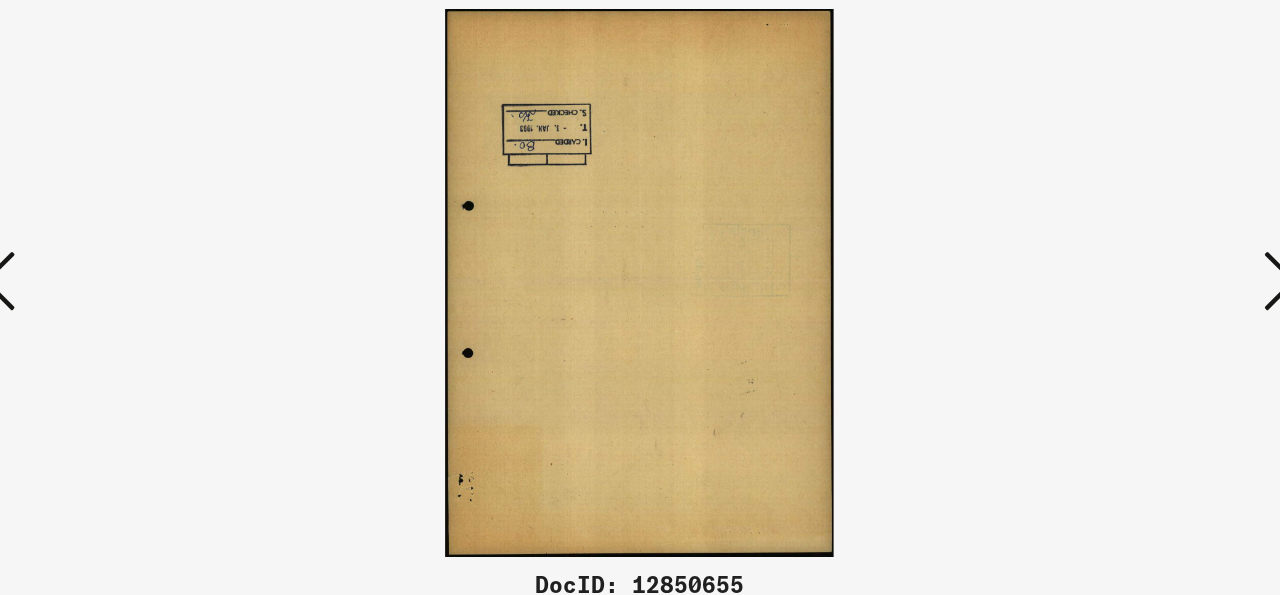 click at bounding box center (1102, 246) 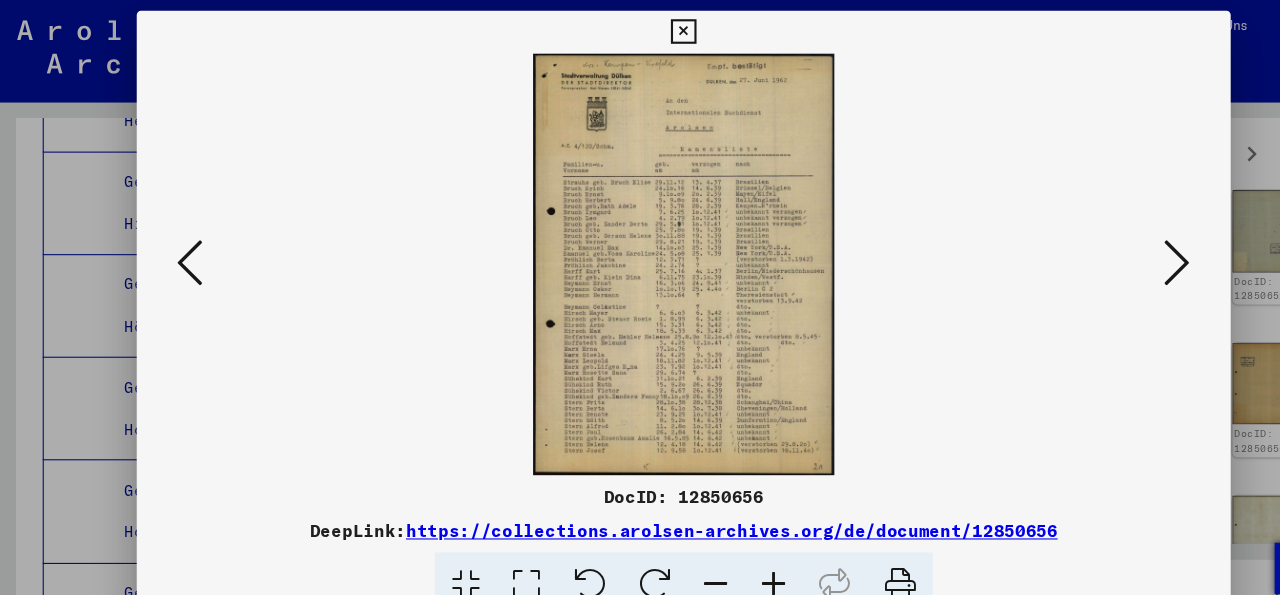 click at bounding box center (1102, 247) 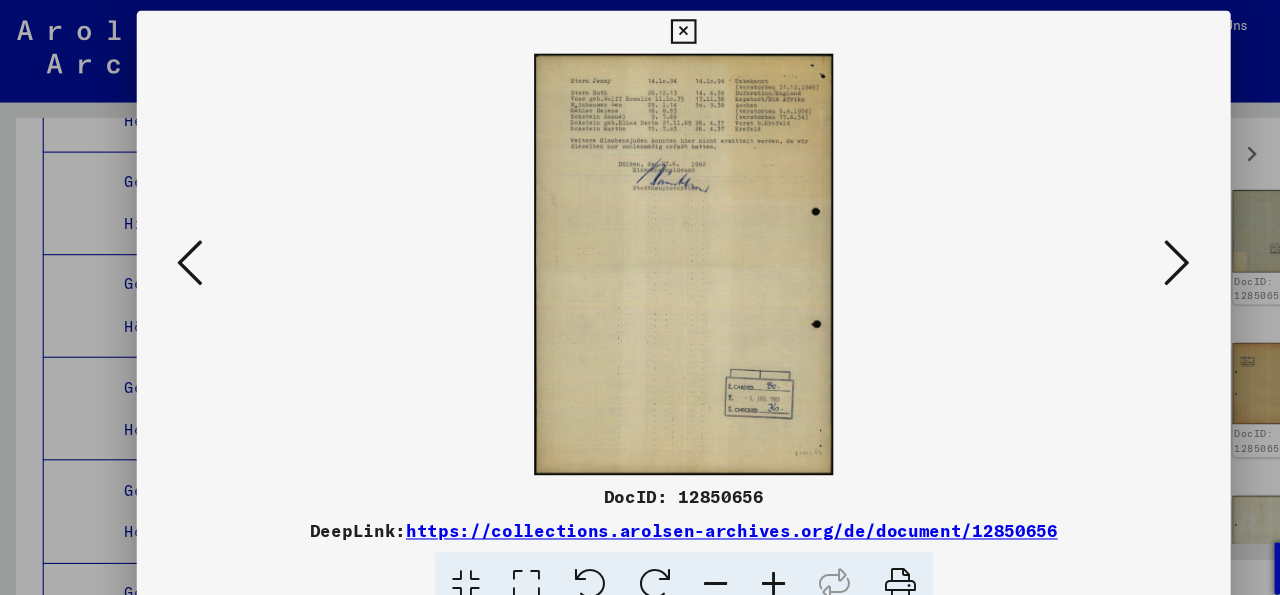 click at bounding box center (1102, 247) 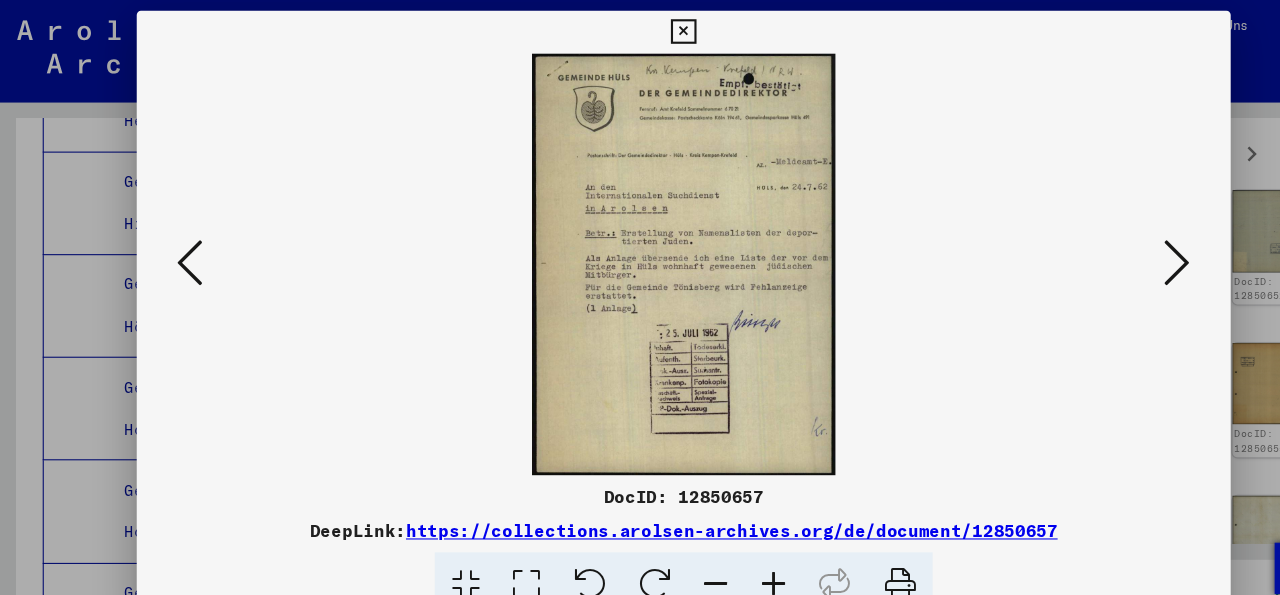 click at bounding box center (1102, 247) 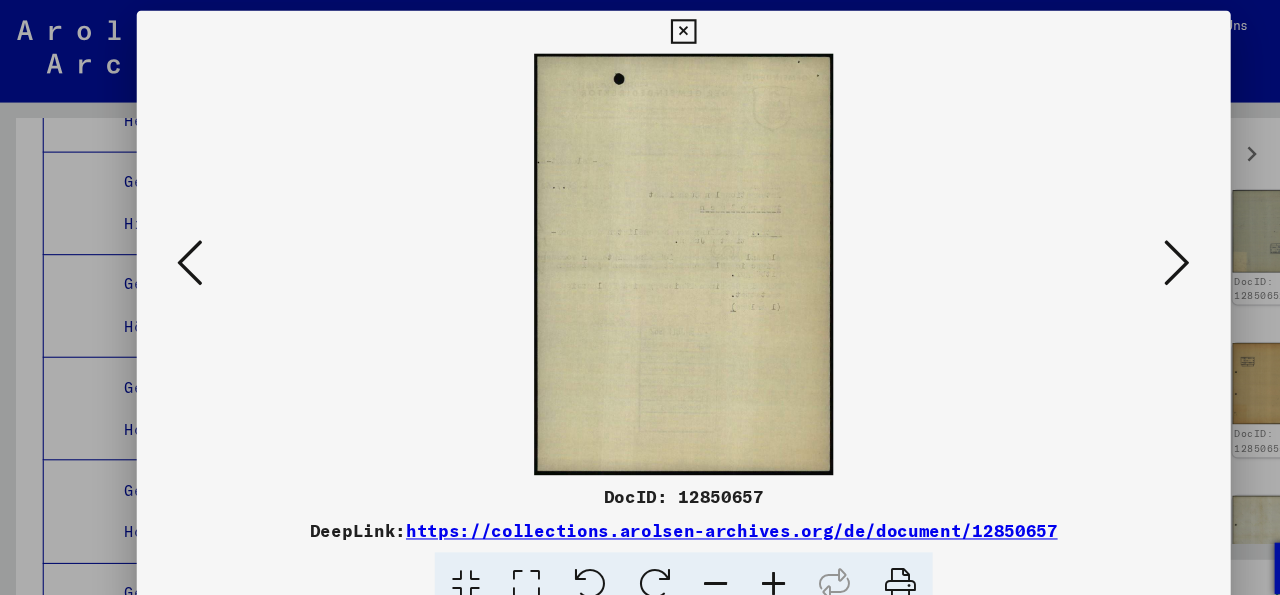 click at bounding box center [1102, 247] 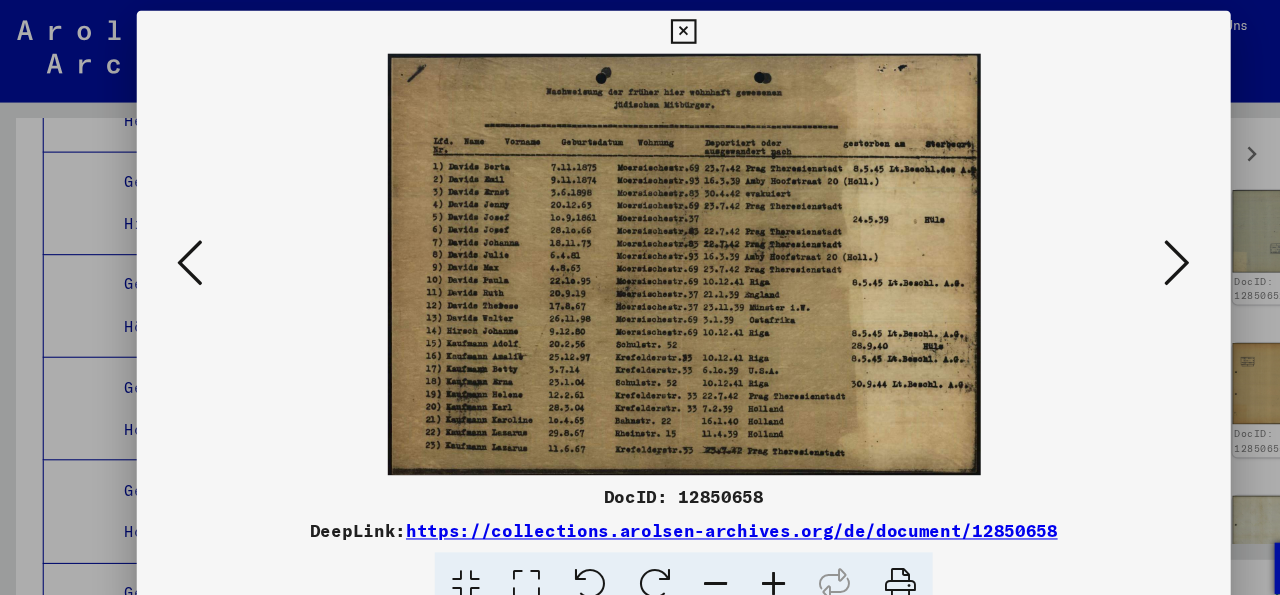 click at bounding box center [1102, 247] 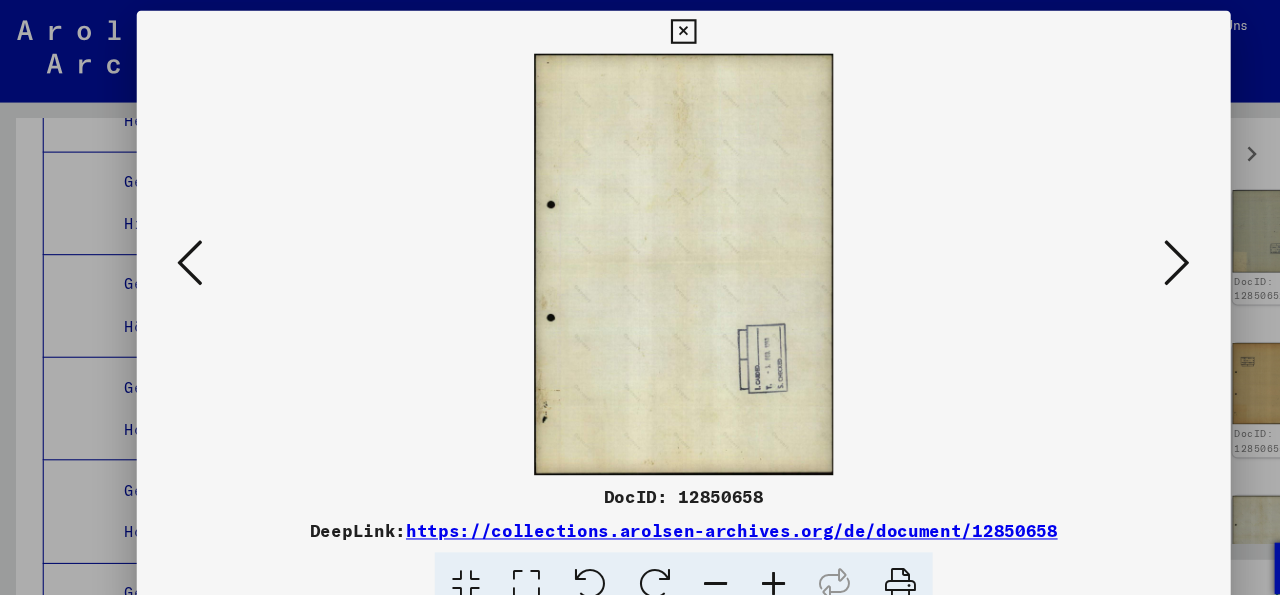 click at bounding box center (1102, 247) 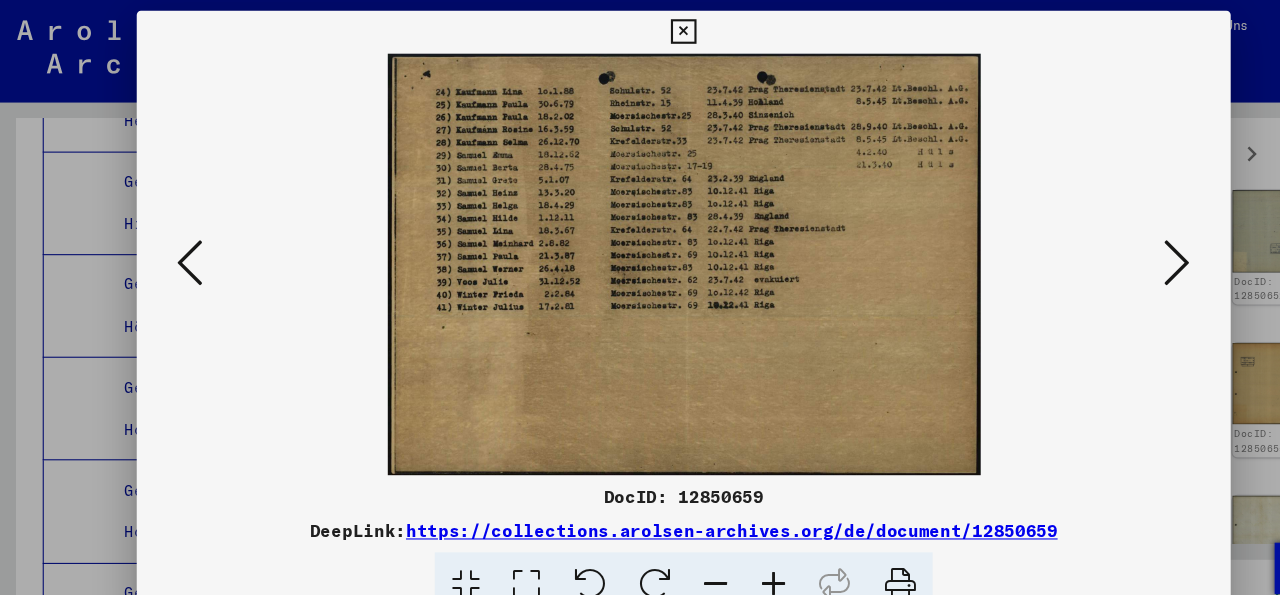 click at bounding box center [1102, 247] 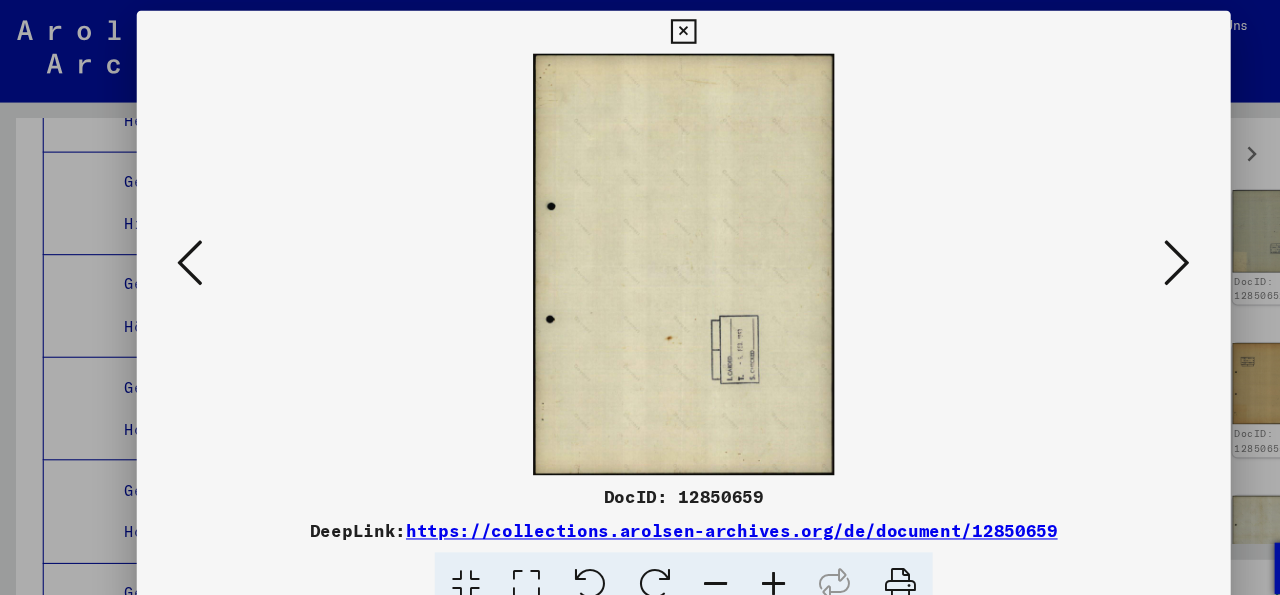 click at bounding box center [1102, 247] 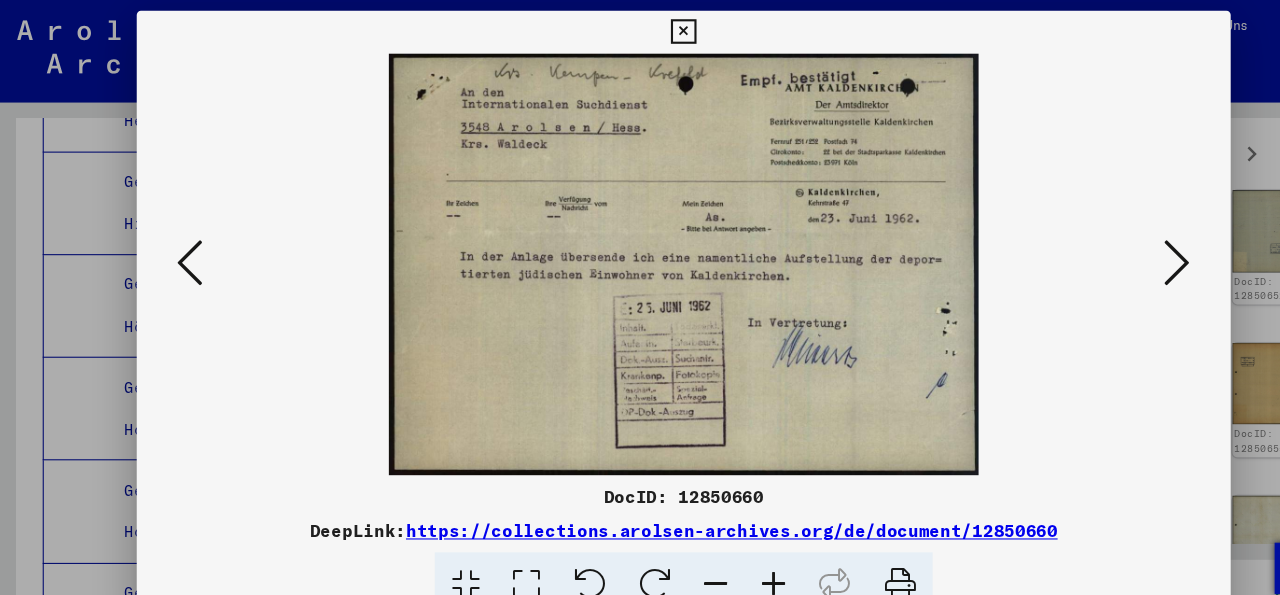 click at bounding box center [1102, 247] 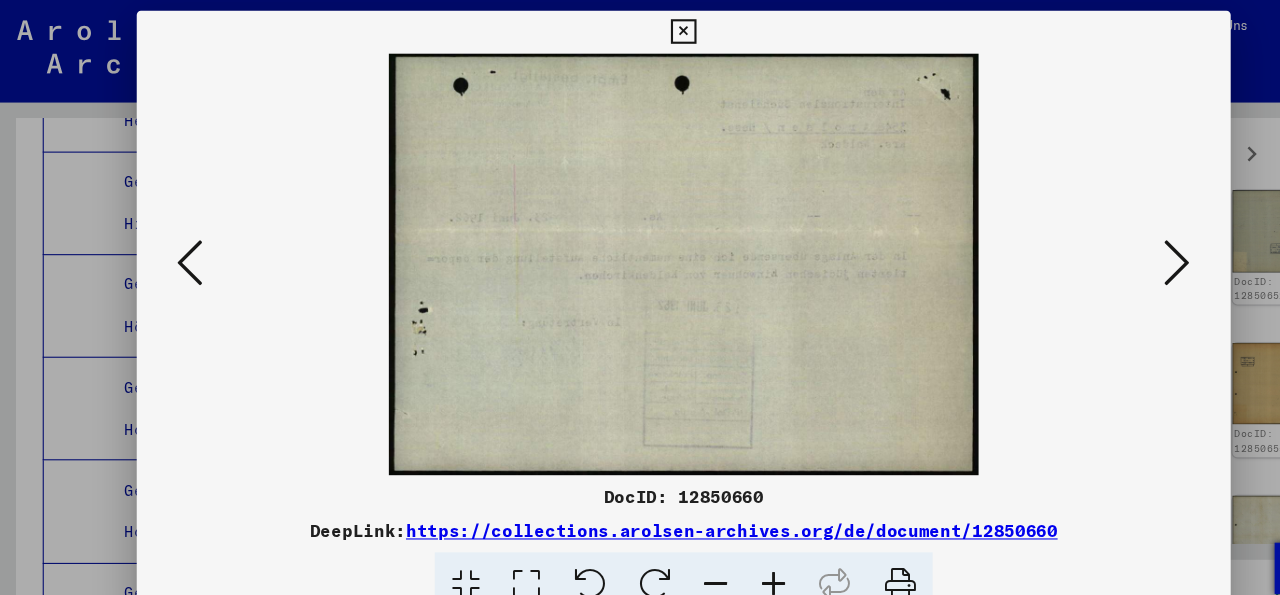 click at bounding box center [1102, 247] 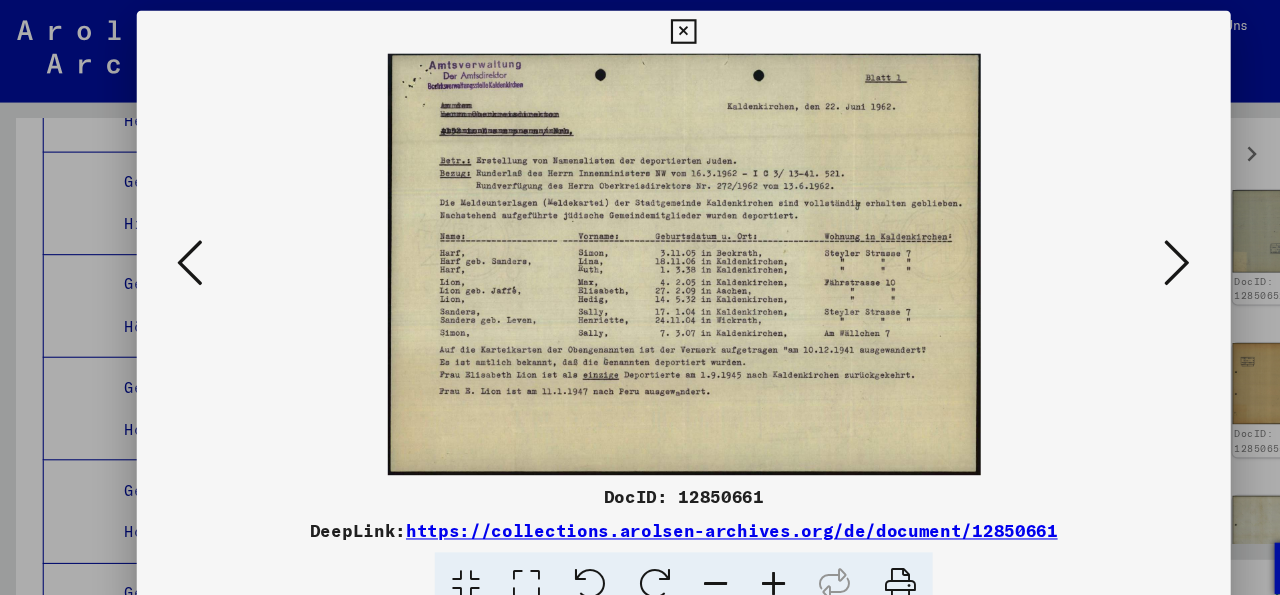 click at bounding box center (1102, 247) 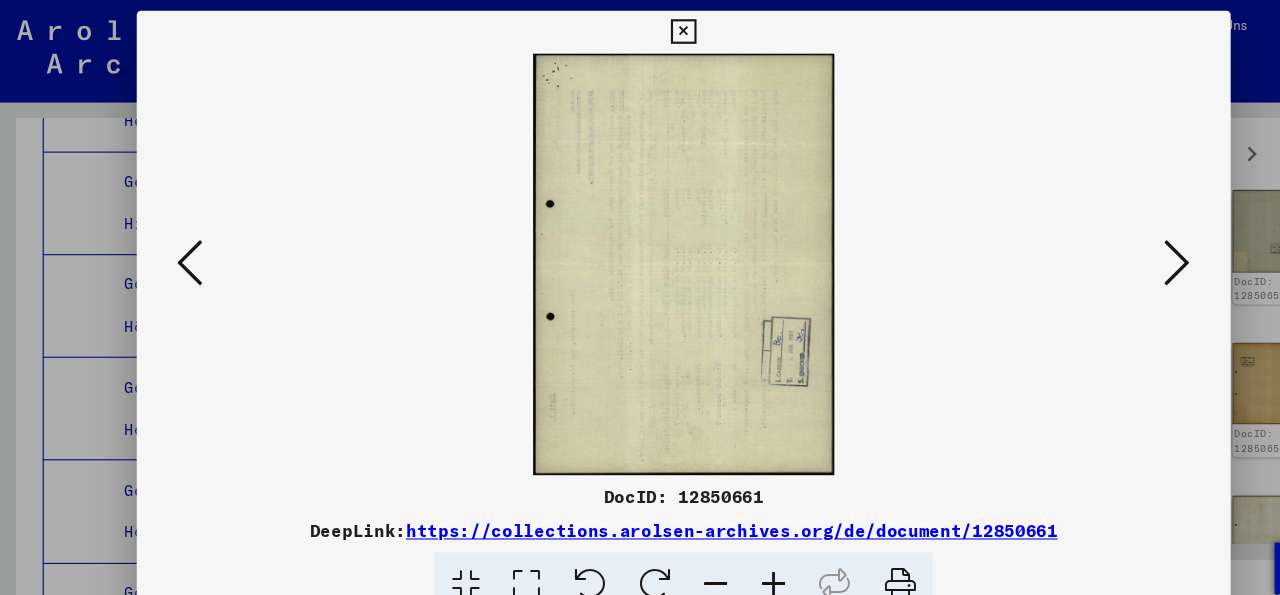 click at bounding box center (1102, 247) 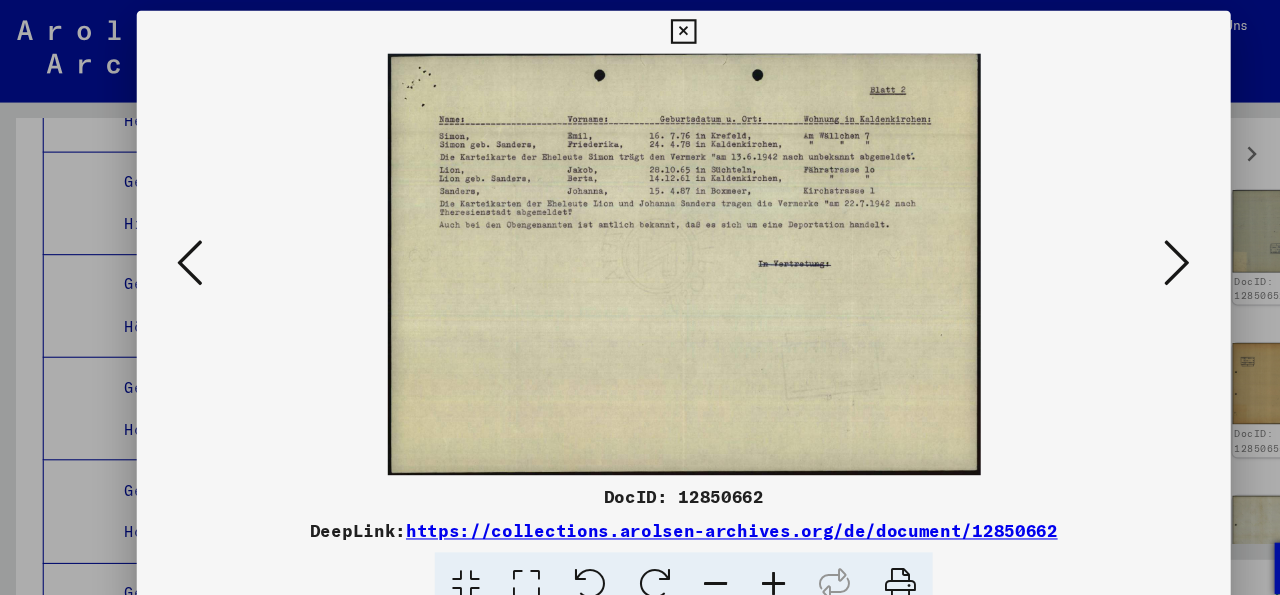 click at bounding box center [1102, 247] 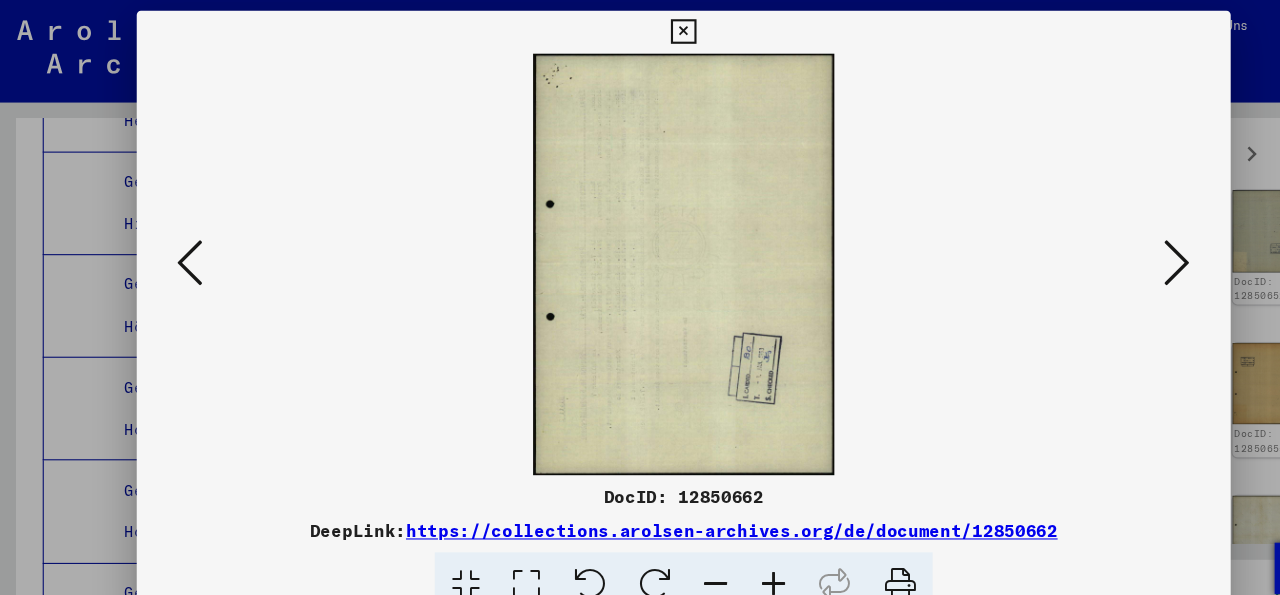 click at bounding box center (1102, 247) 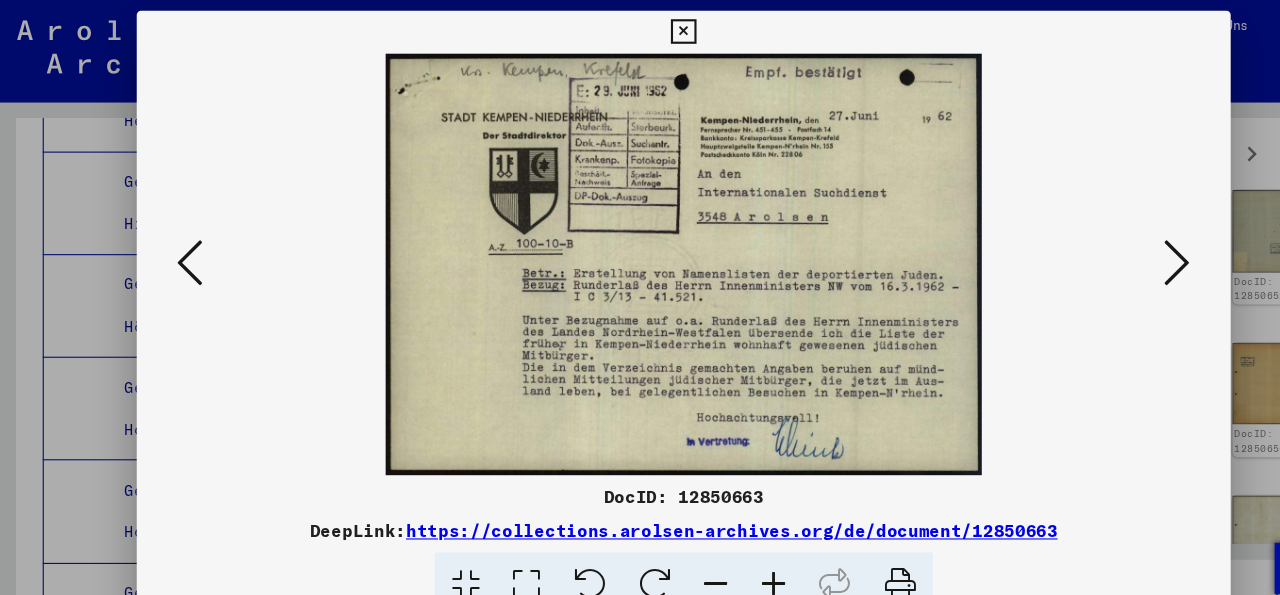 click at bounding box center [1102, 247] 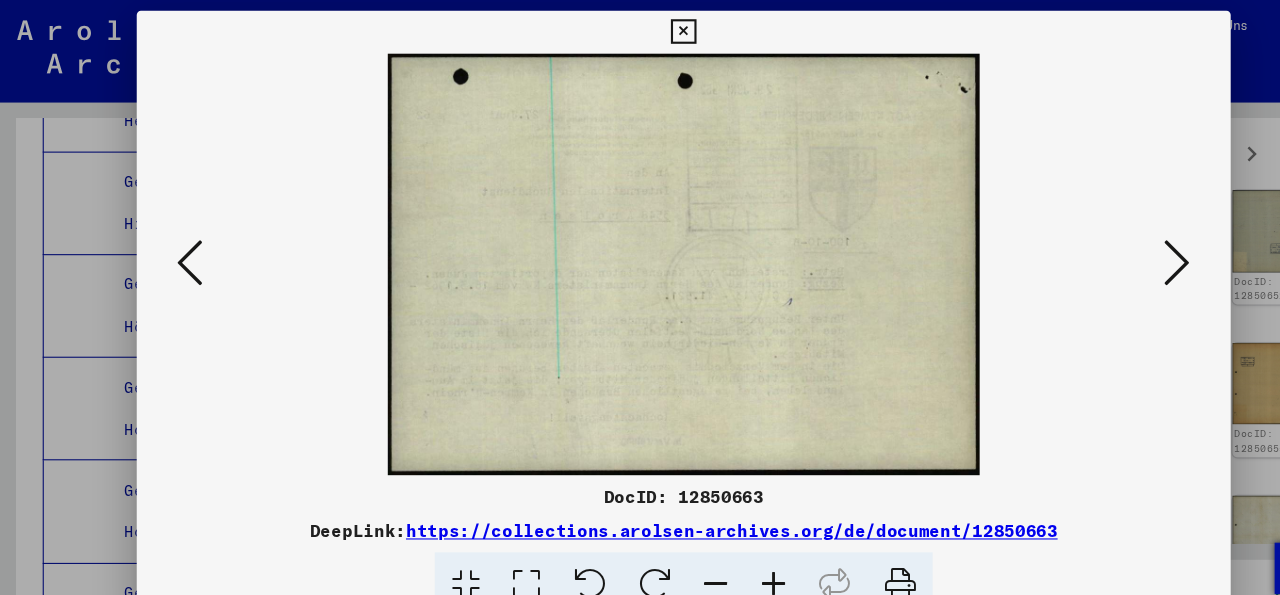 click at bounding box center (1102, 247) 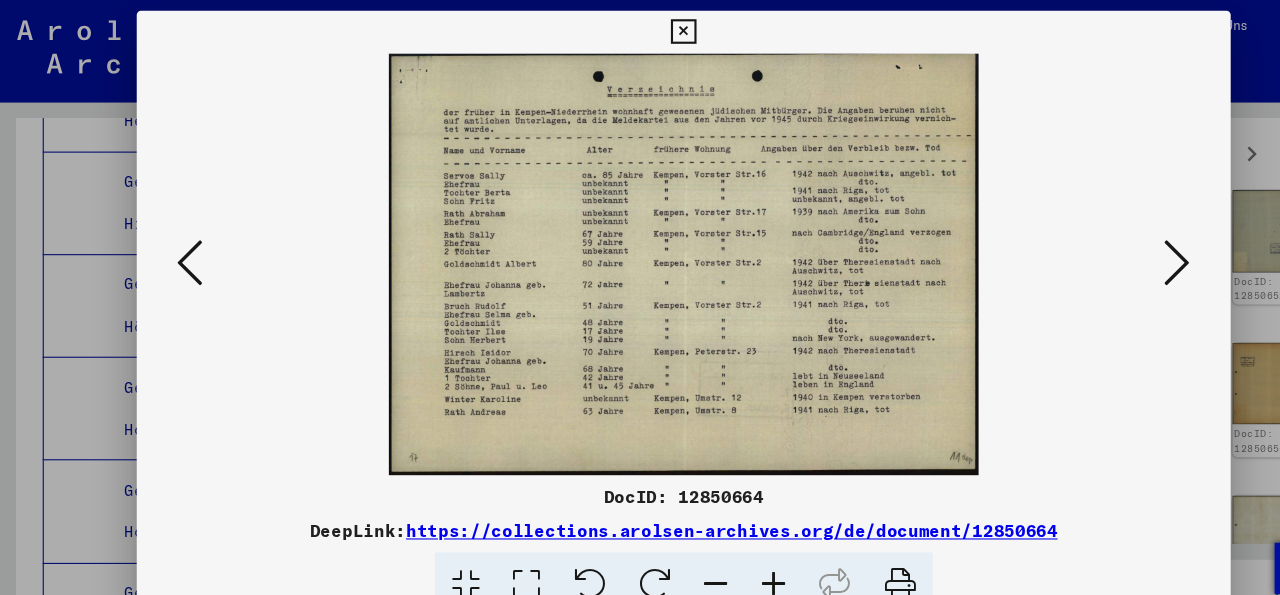 click at bounding box center [639, 30] 